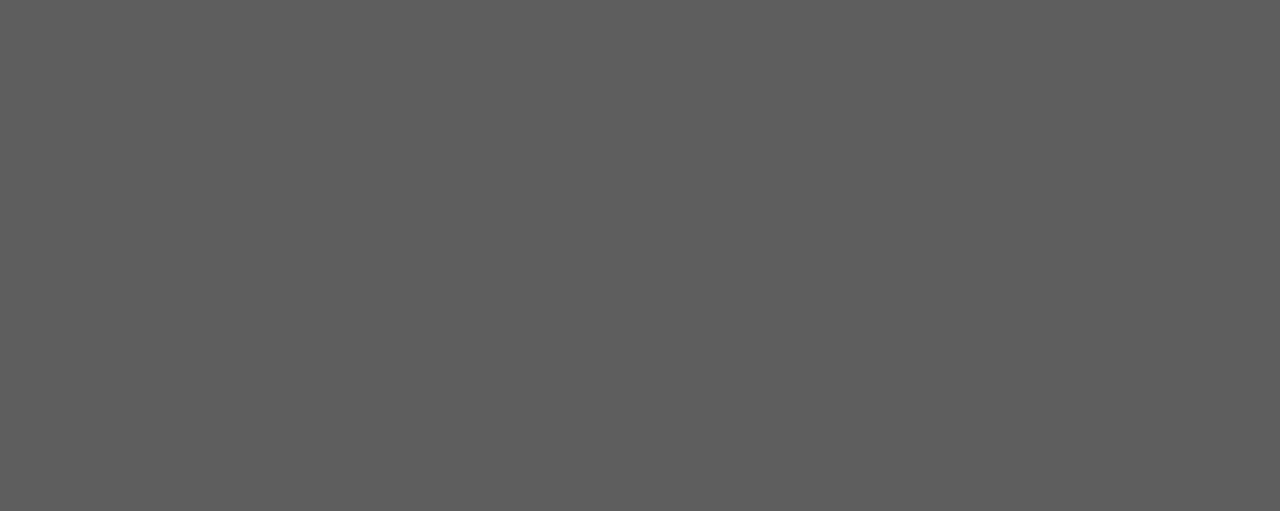 scroll, scrollTop: 0, scrollLeft: 0, axis: both 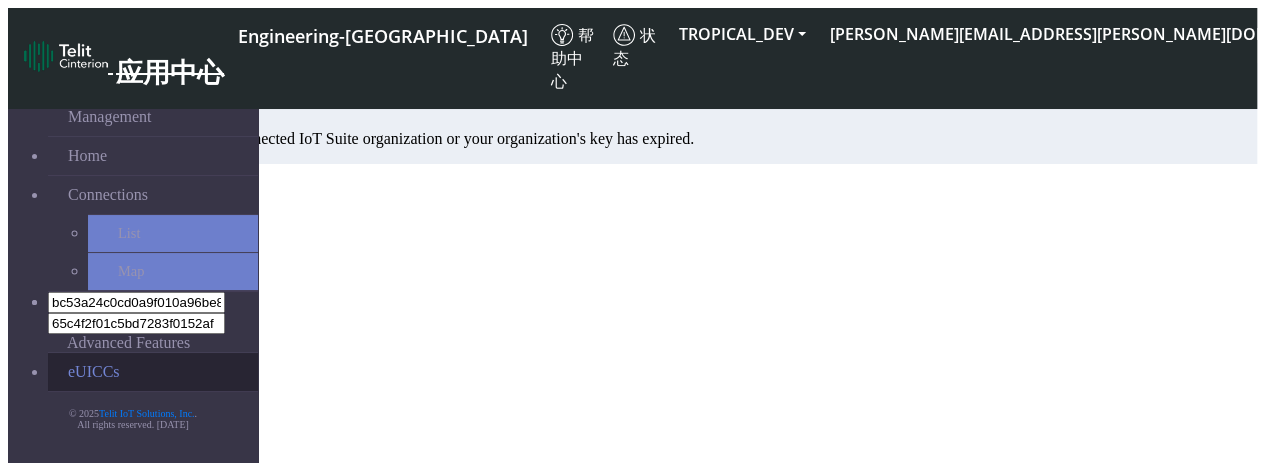 click on "eUICCs" at bounding box center (153, 372) 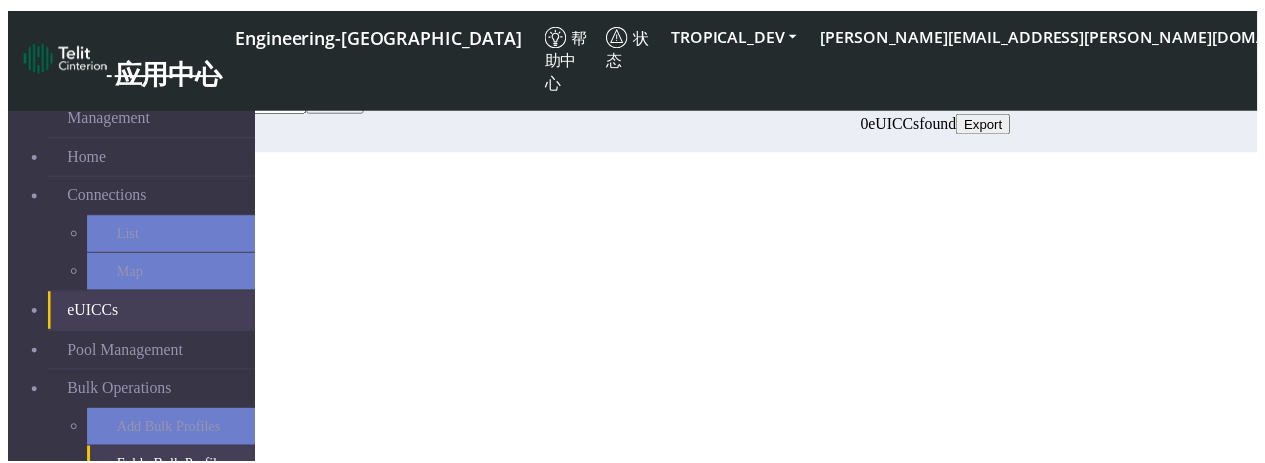 scroll, scrollTop: 0, scrollLeft: 0, axis: both 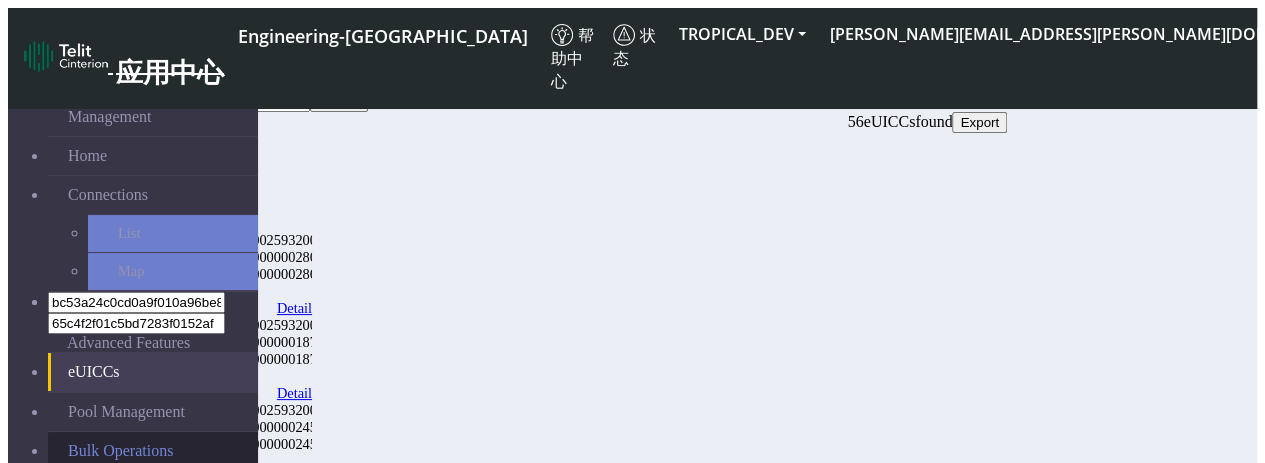 click on "Bulk Operations" at bounding box center [120, 451] 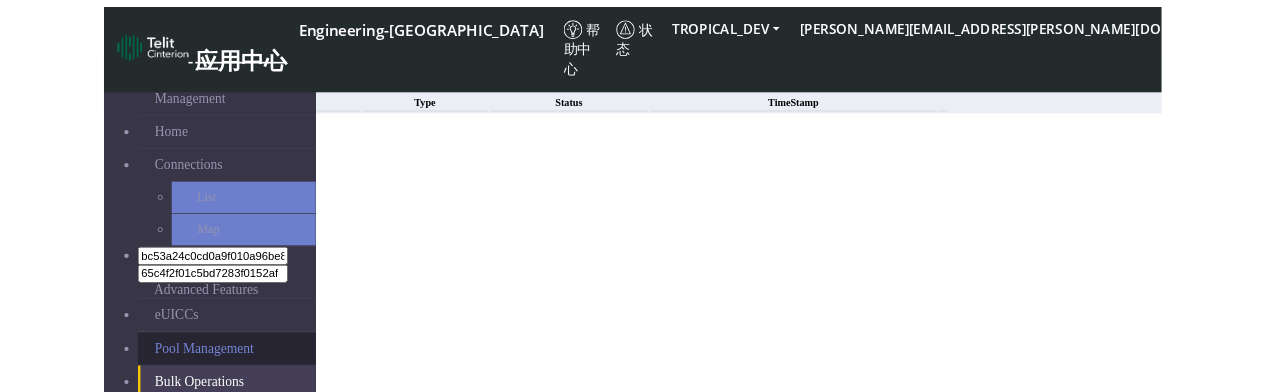 scroll, scrollTop: 51, scrollLeft: 0, axis: vertical 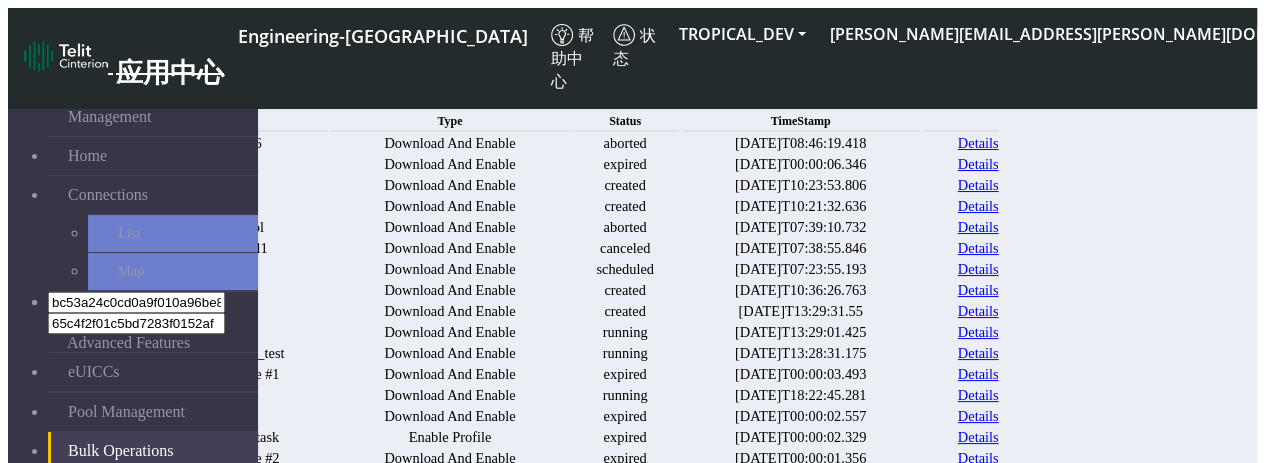 click on "New" 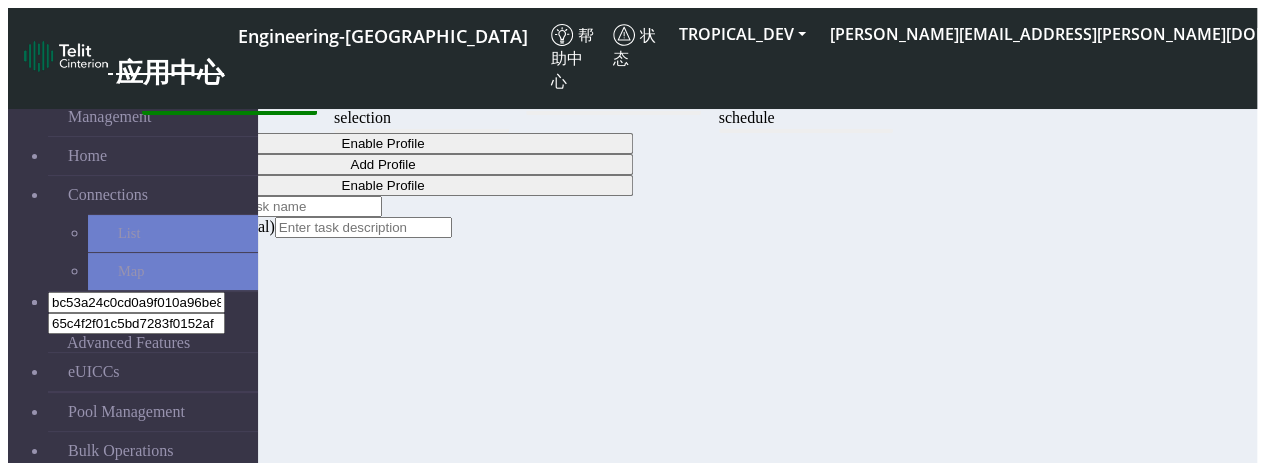 click on "Add Bulk Profiles" at bounding box center (173, 488) 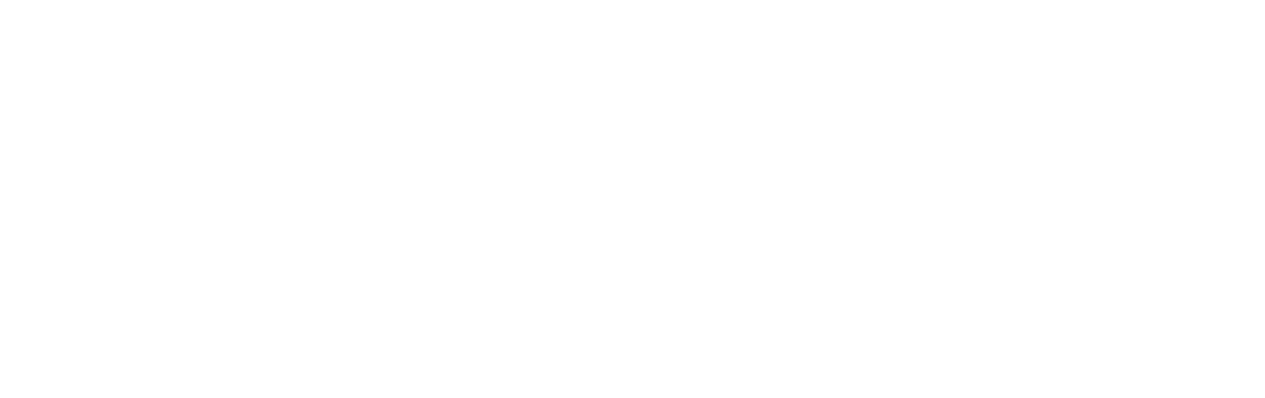 scroll, scrollTop: 0, scrollLeft: 0, axis: both 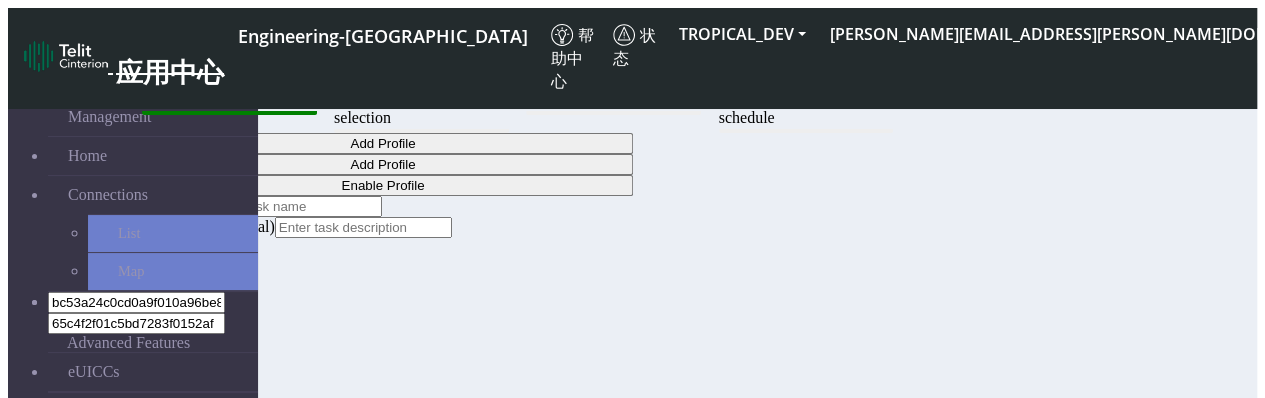 click on "Add Bulk Profiles" at bounding box center (173, 488) 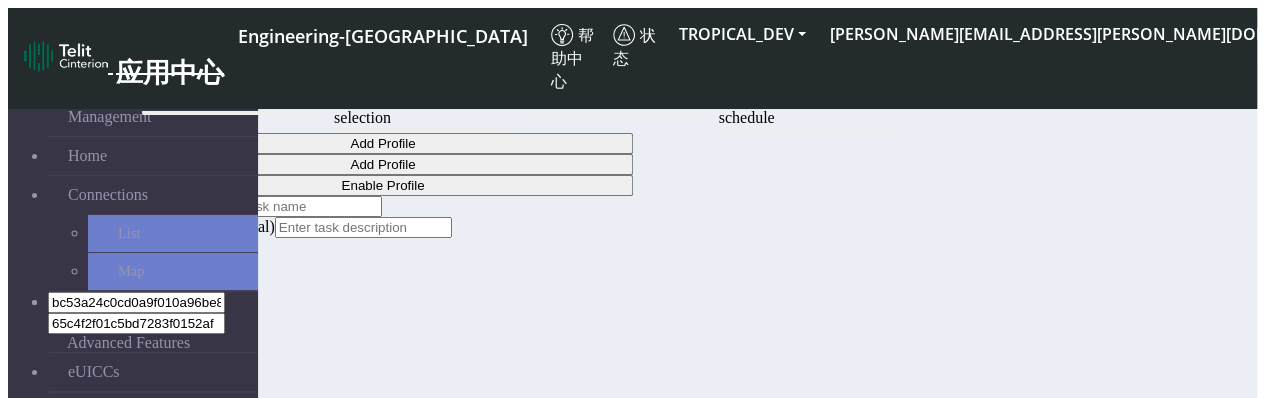 click on "Enble Bulk Profiles" at bounding box center (173, 525) 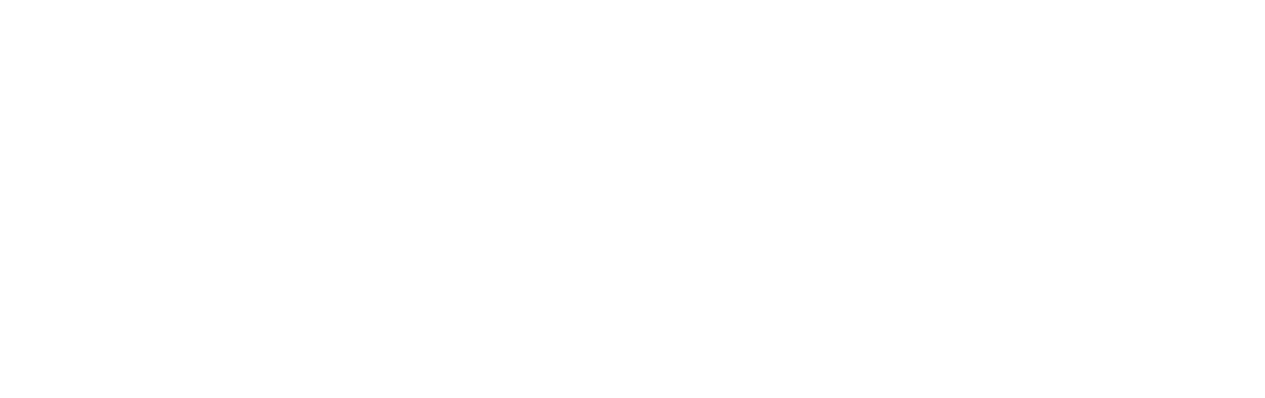 scroll, scrollTop: 0, scrollLeft: 0, axis: both 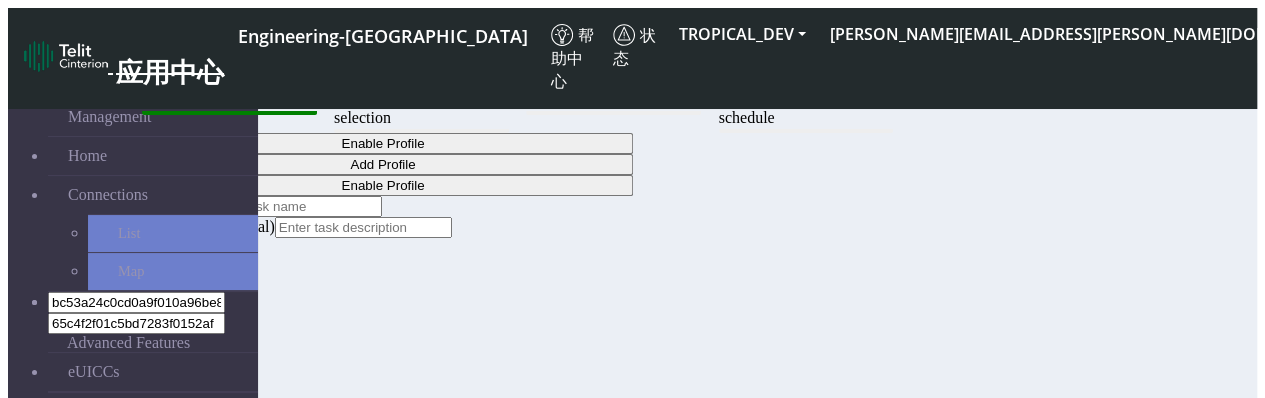 click on "Add Bulk Profiles" at bounding box center (173, 488) 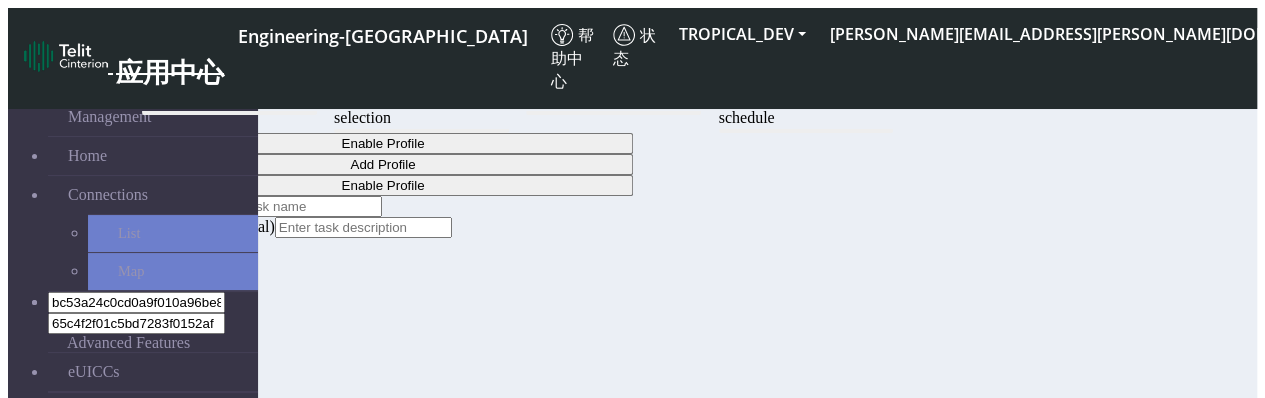 click on "Add Bulk Profiles" at bounding box center [173, 488] 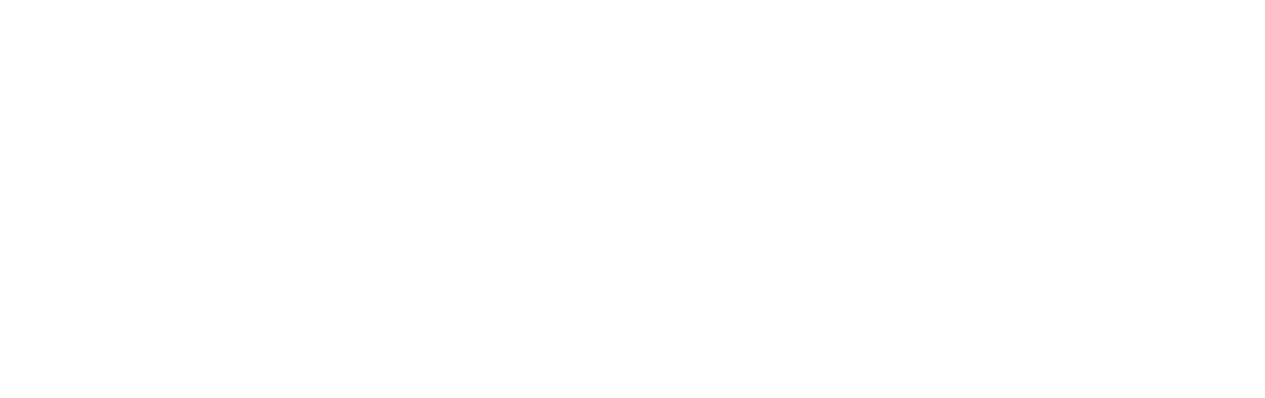 scroll, scrollTop: 0, scrollLeft: 0, axis: both 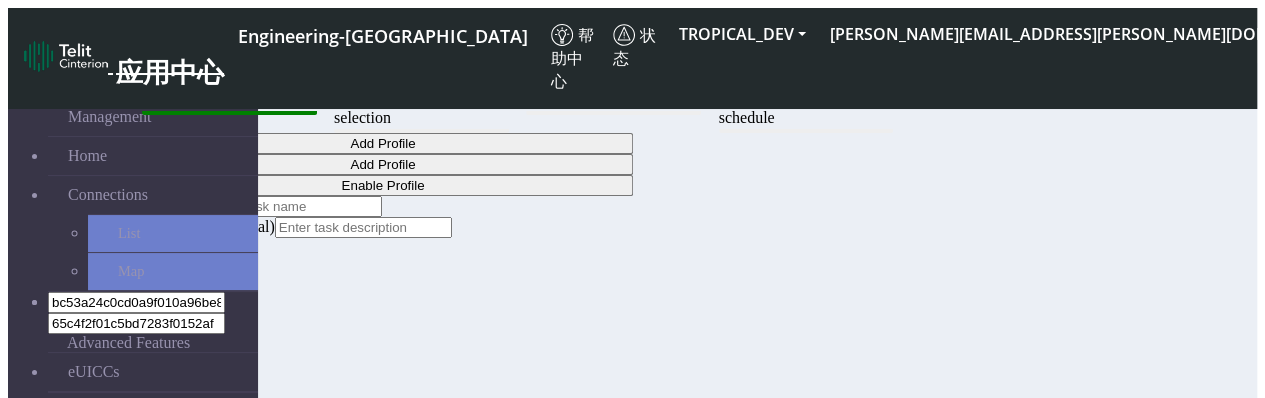 click on "Add Bulk Profiles" at bounding box center [173, 488] 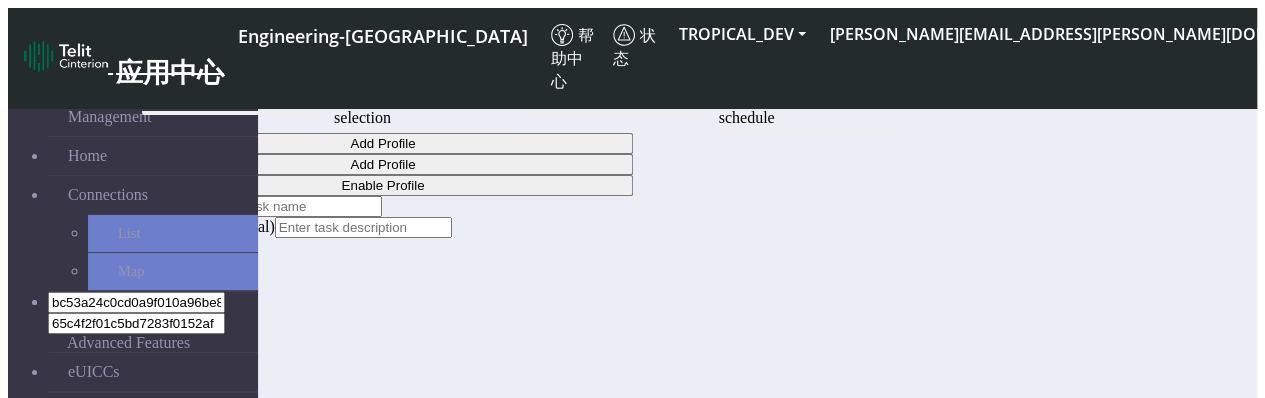 click on "Enble Bulk Profiles" at bounding box center [173, 525] 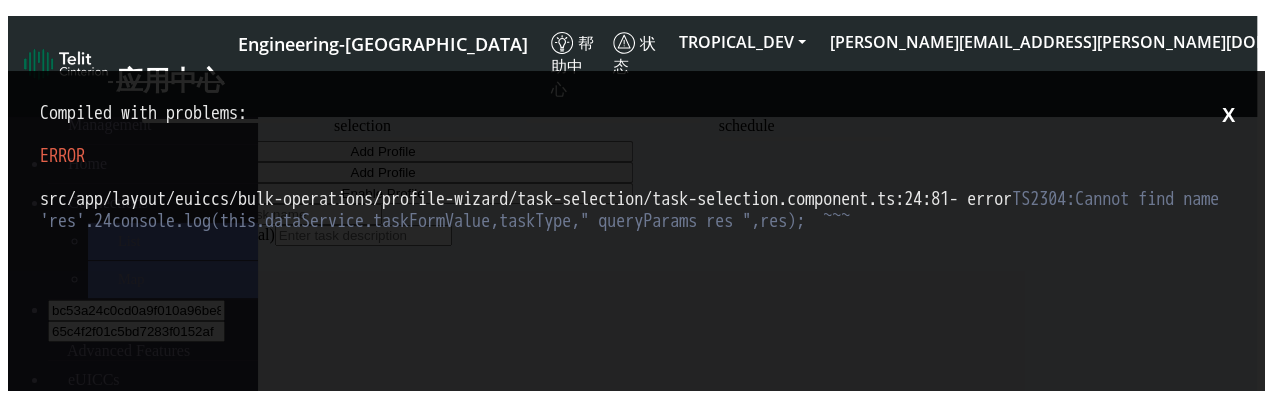 scroll, scrollTop: 0, scrollLeft: 0, axis: both 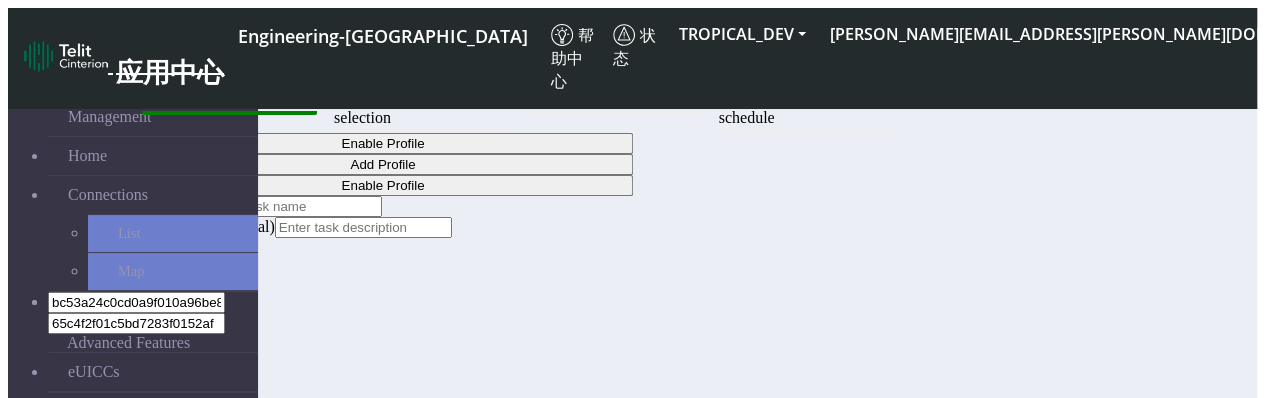 click on "Add Bulk Profiles" at bounding box center (173, 488) 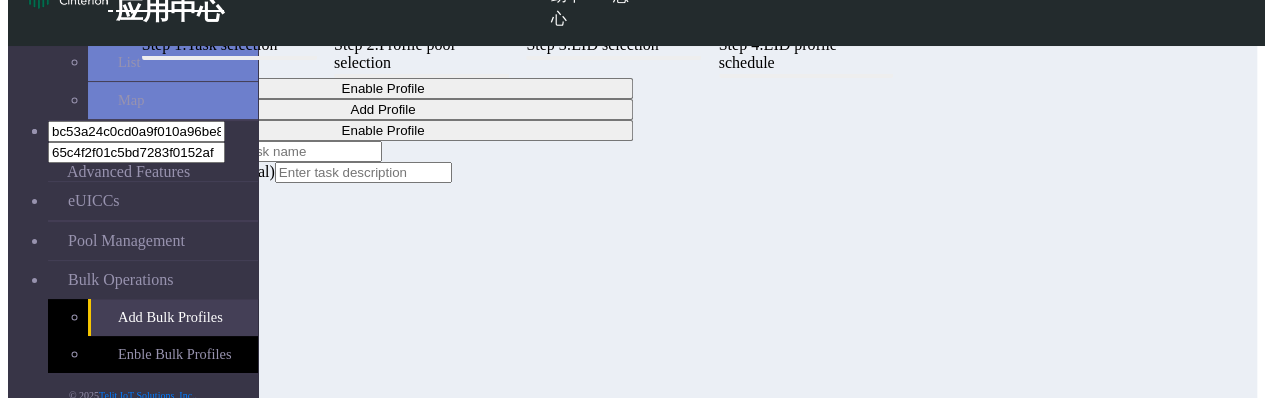 scroll, scrollTop: 52, scrollLeft: 0, axis: vertical 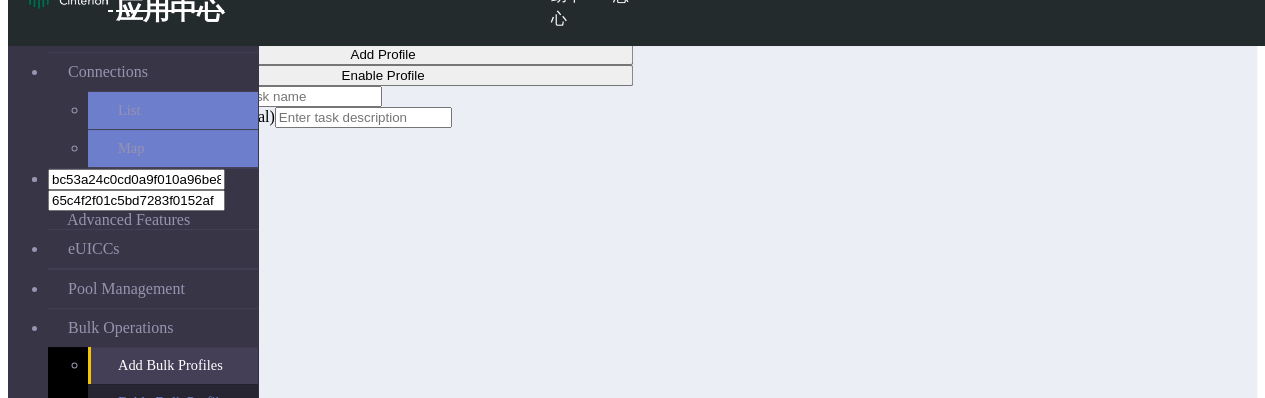 click on "Enble Bulk Profiles" at bounding box center (173, 402) 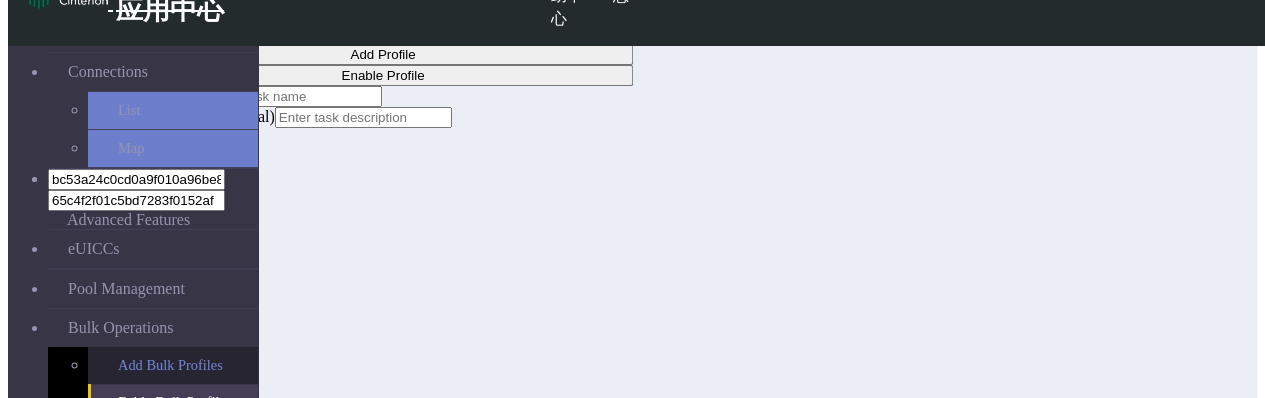click on "Add Bulk Profiles" at bounding box center (173, 365) 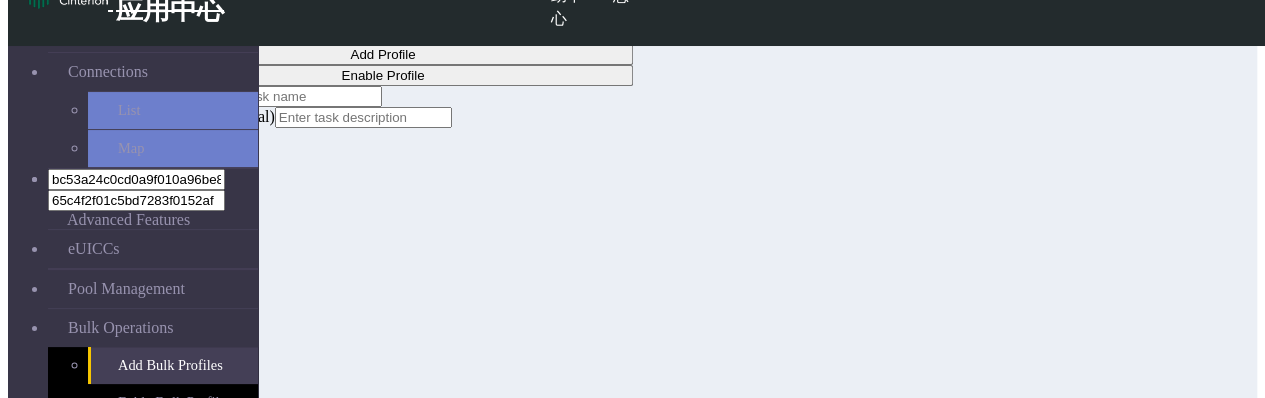 click on "Enable Profile  Add Profile   Enable Profile  Task Name Description (optional)  Cancel   Next" 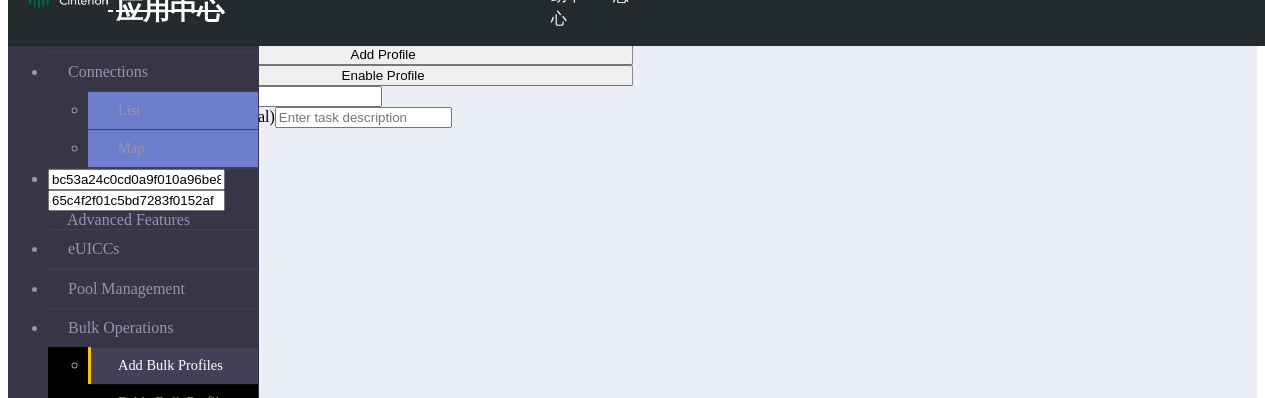 type on "s" 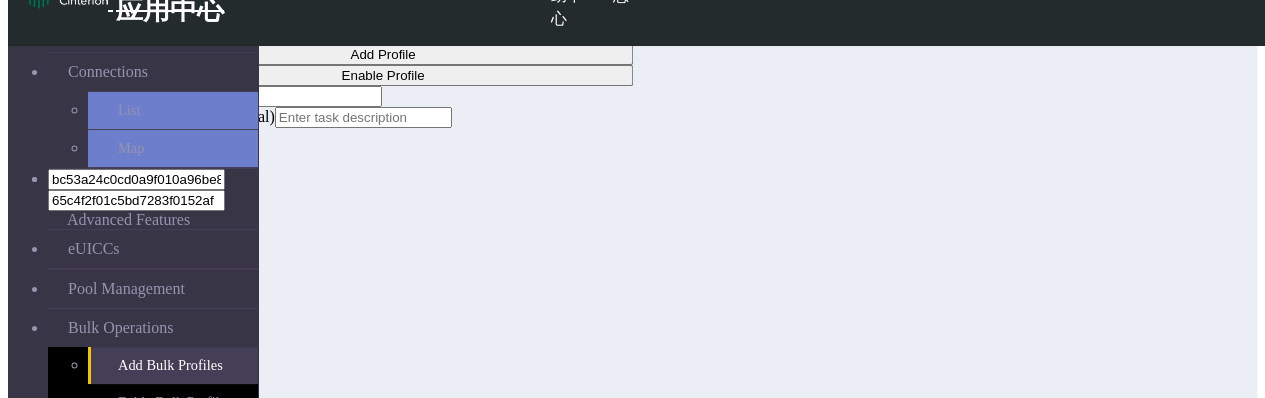 type 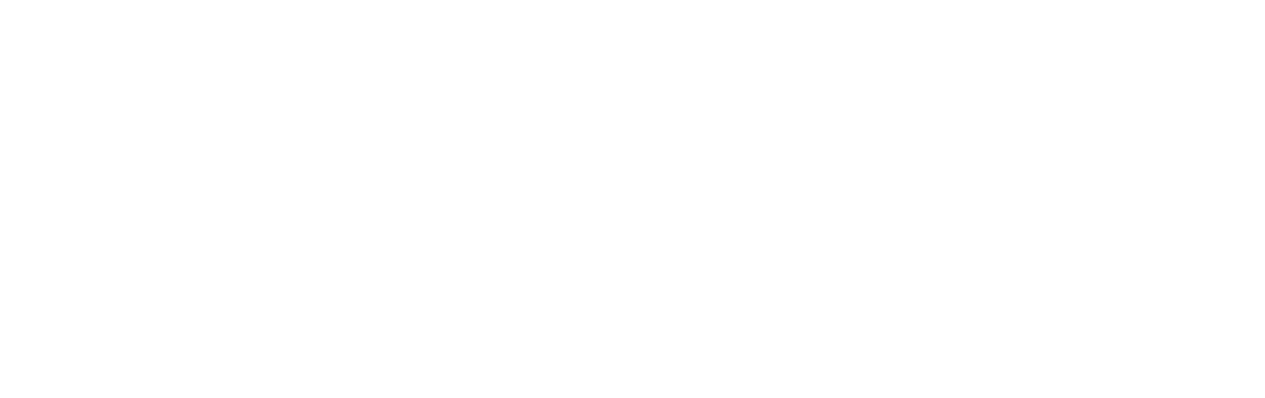 scroll, scrollTop: 0, scrollLeft: 0, axis: both 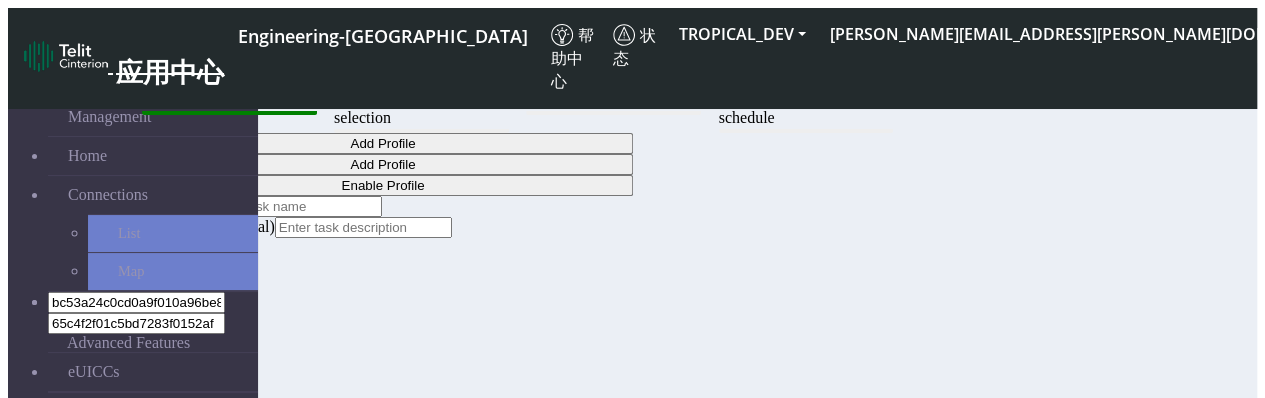 click on "Add Bulk Profiles" at bounding box center [173, 488] 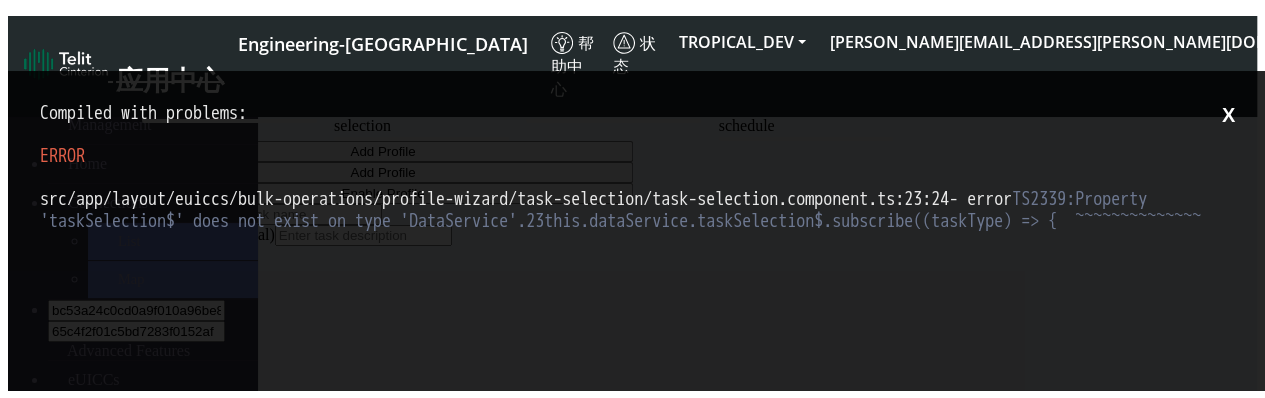 scroll, scrollTop: 0, scrollLeft: 0, axis: both 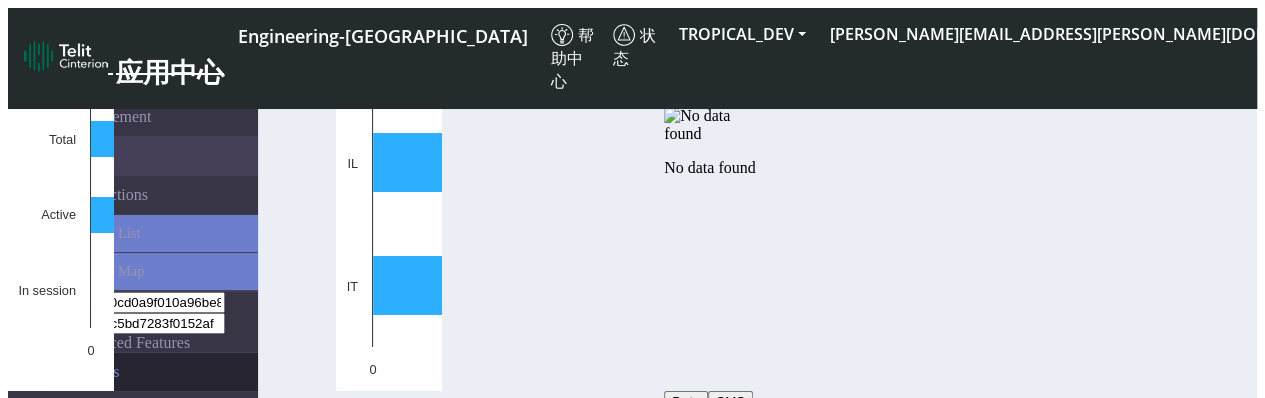 click on "eUICCs" at bounding box center [153, 372] 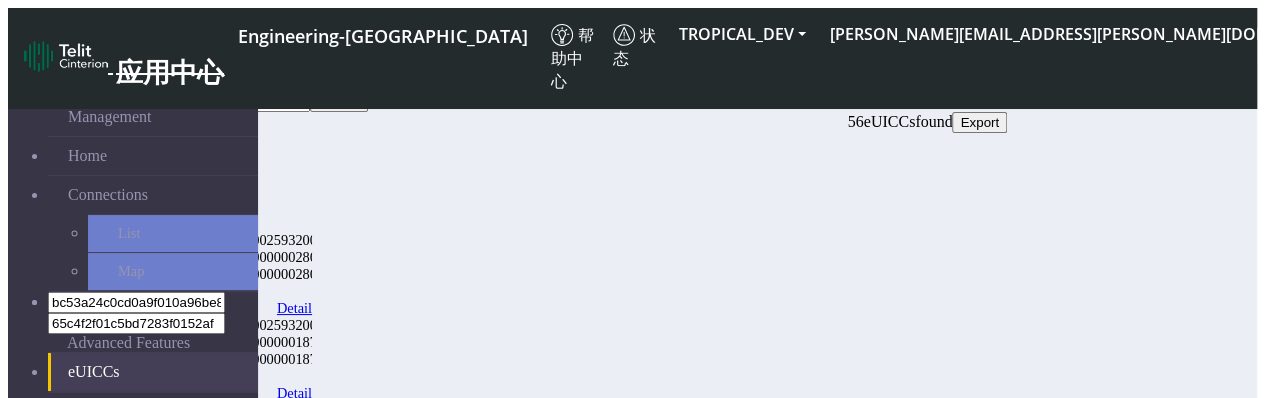 scroll, scrollTop: 33, scrollLeft: 0, axis: vertical 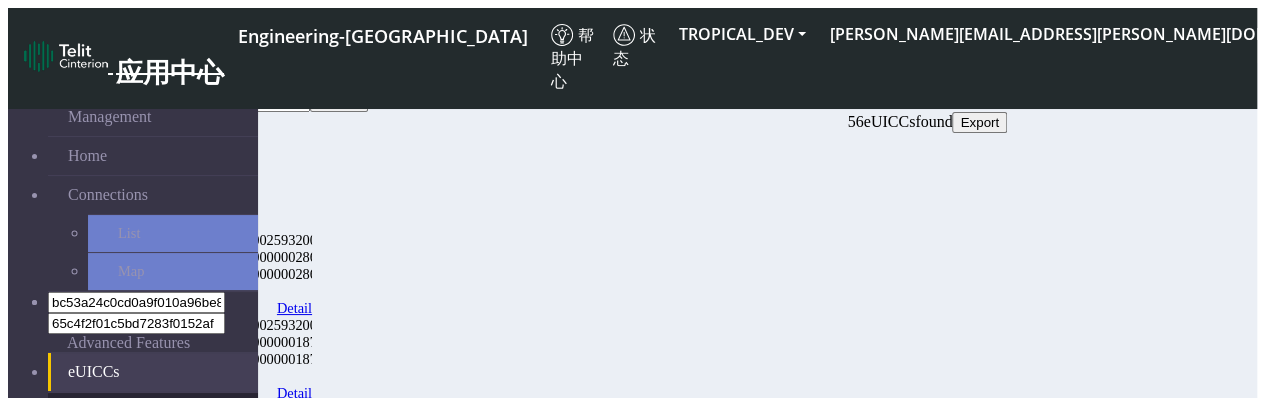 click on "Pool Management" at bounding box center [153, 412] 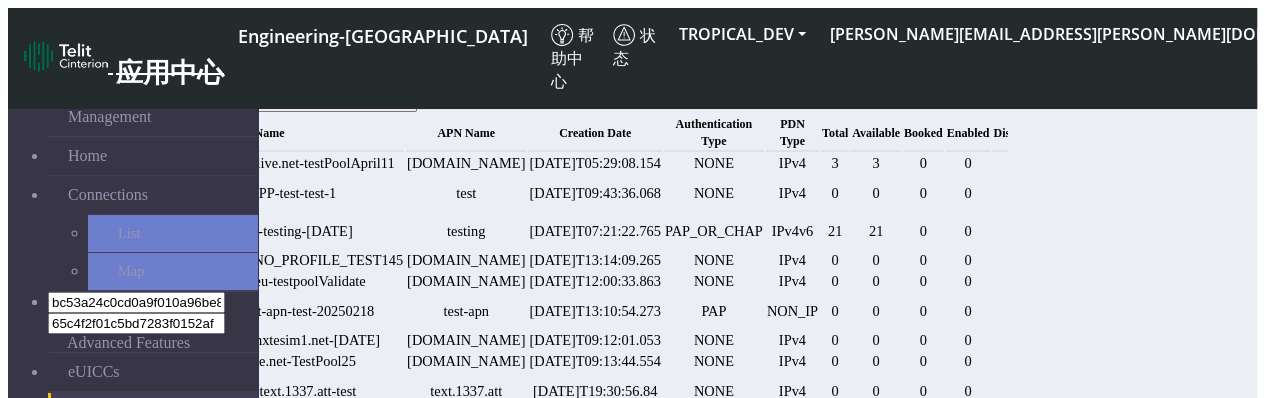 click on "Bulk Operations" at bounding box center [120, 451] 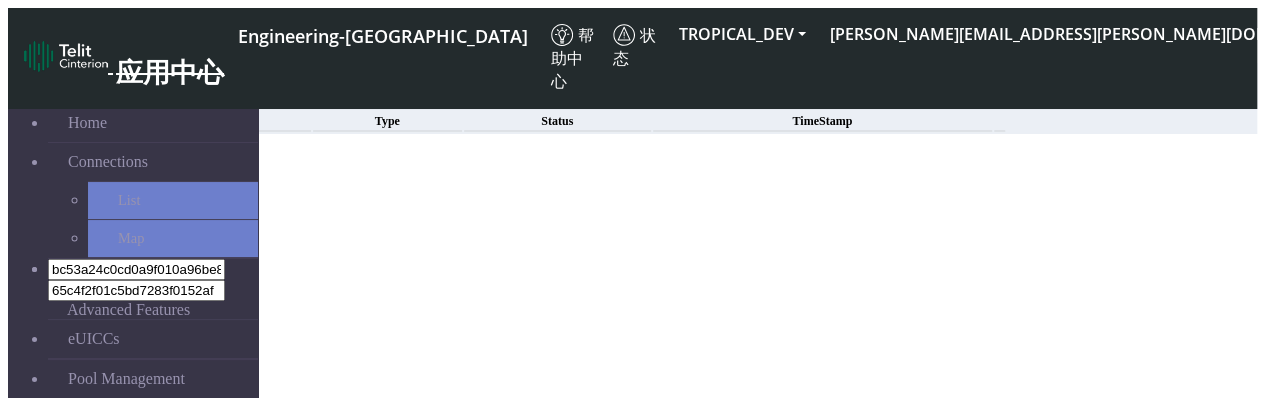click on "Add Bulk Profiles" at bounding box center [173, 455] 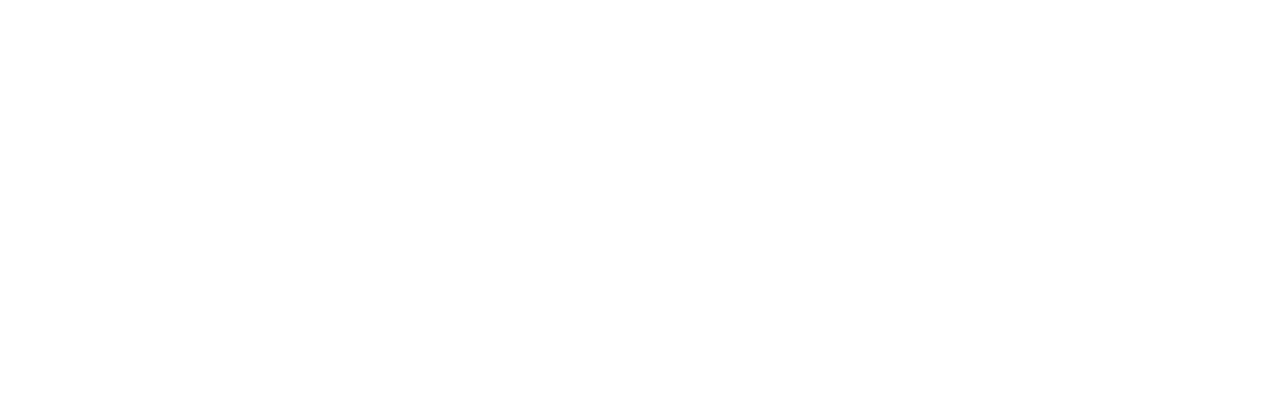 scroll, scrollTop: 0, scrollLeft: 0, axis: both 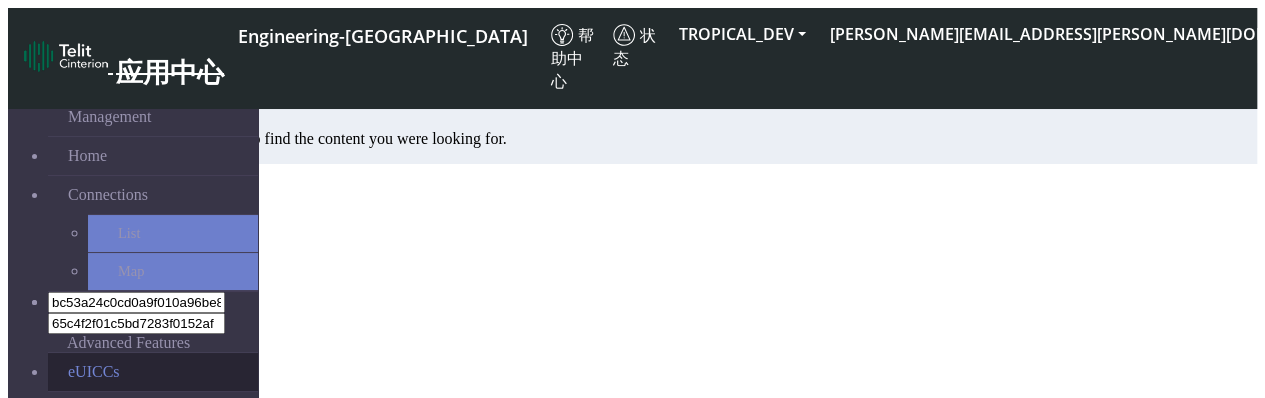 click on "eUICCs" at bounding box center (153, 372) 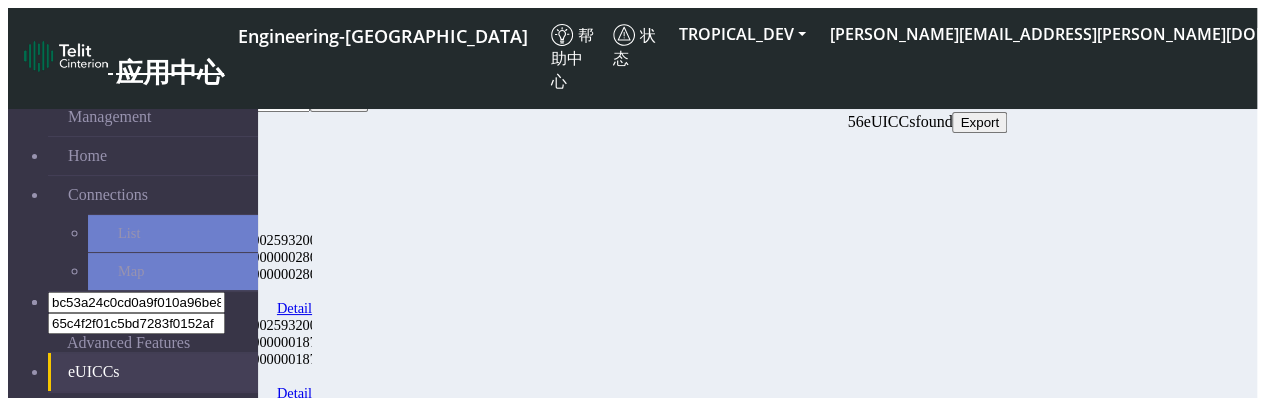 click on "Bulk Operations" at bounding box center (153, 451) 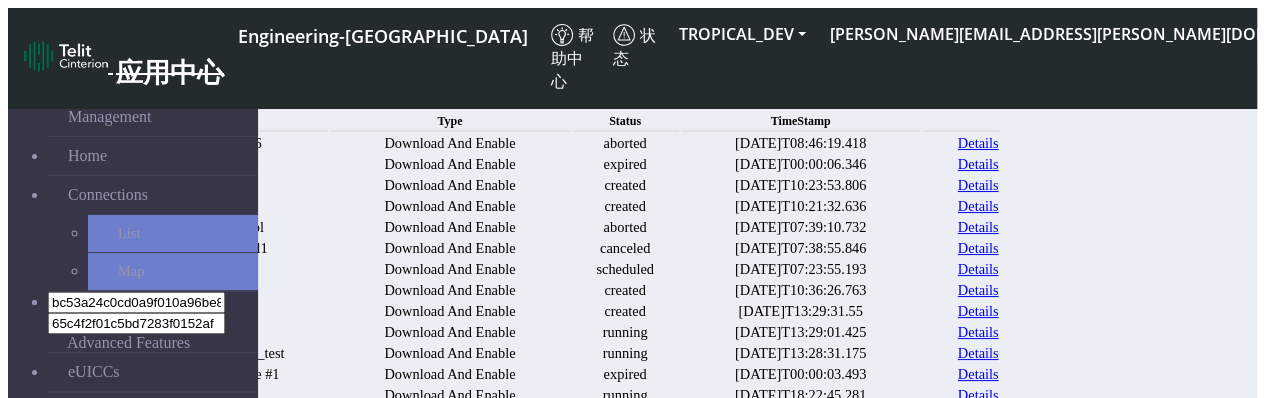click on "Add Bulk Profiles" at bounding box center (173, 488) 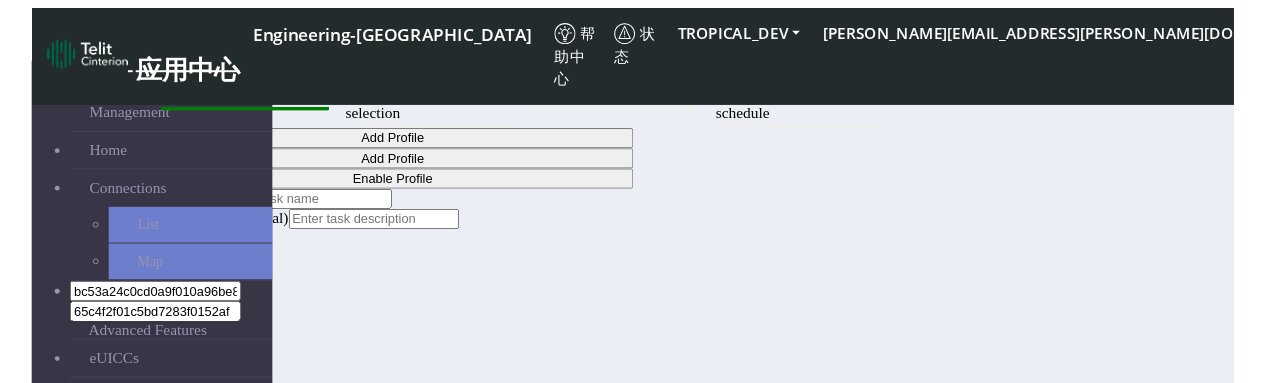 scroll, scrollTop: 116, scrollLeft: 0, axis: vertical 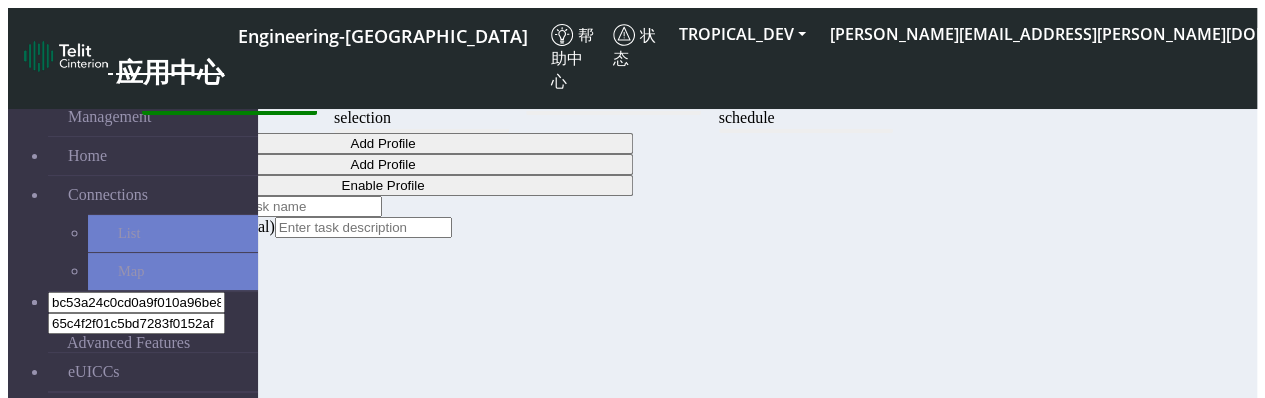 click on "Enble Bulk Profiles" at bounding box center [173, 525] 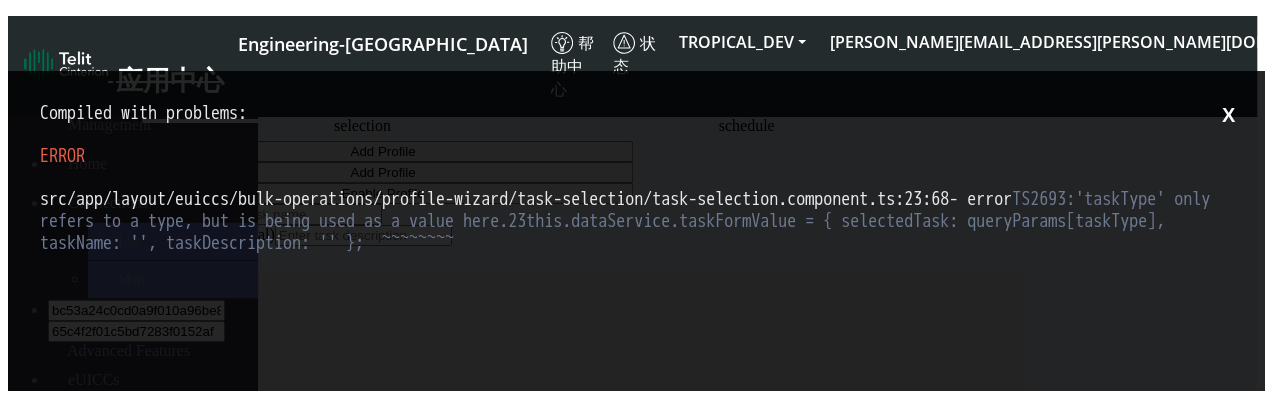 scroll, scrollTop: 0, scrollLeft: 0, axis: both 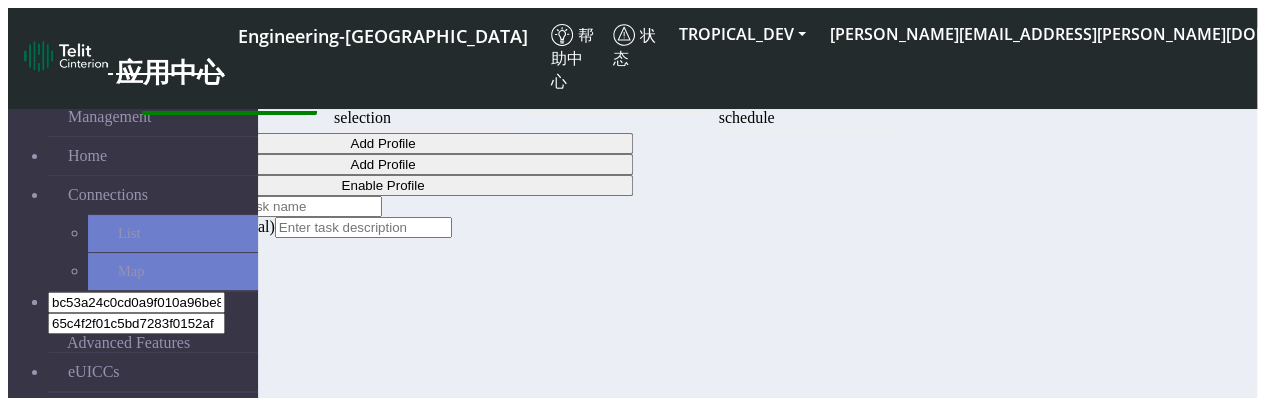 click on "Add Bulk Profiles" at bounding box center (173, 488) 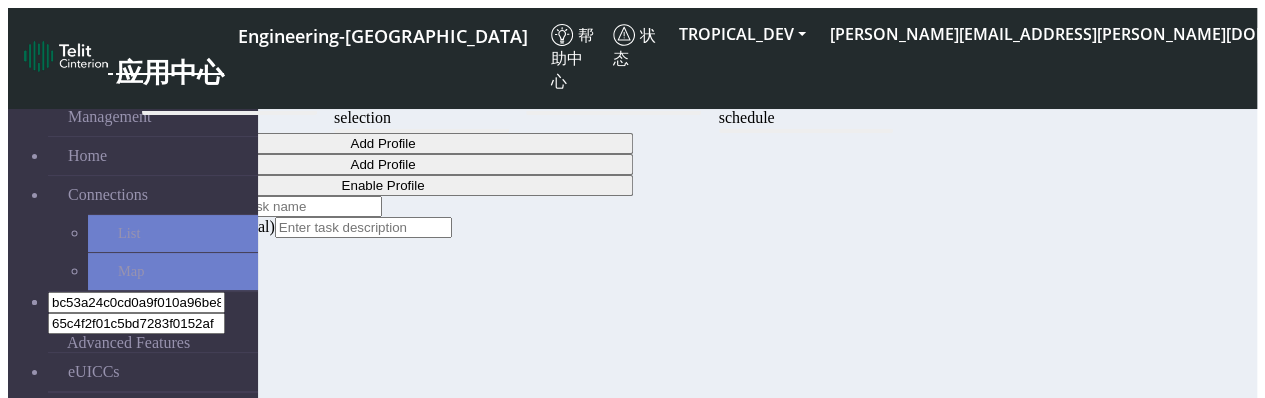 click on "Enble Bulk Profiles" at bounding box center (173, 525) 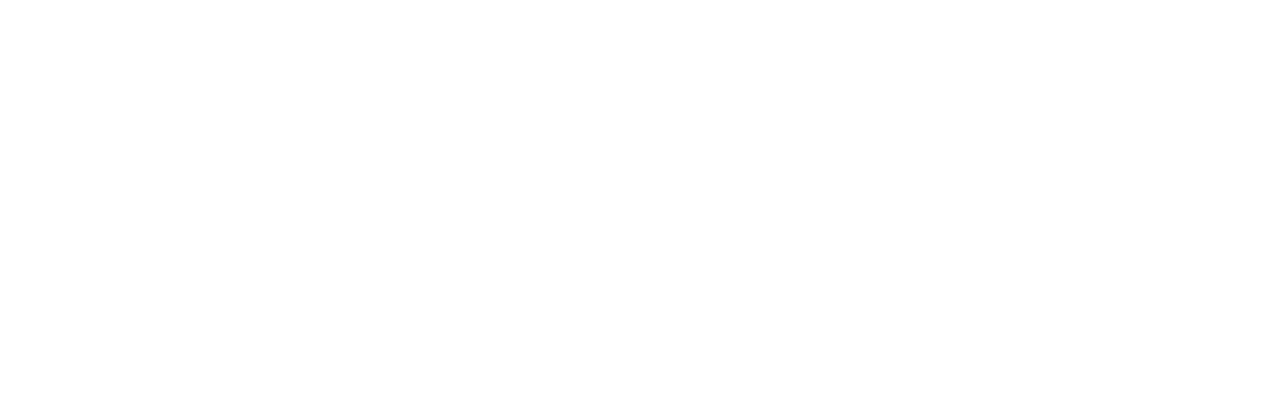 scroll, scrollTop: 0, scrollLeft: 0, axis: both 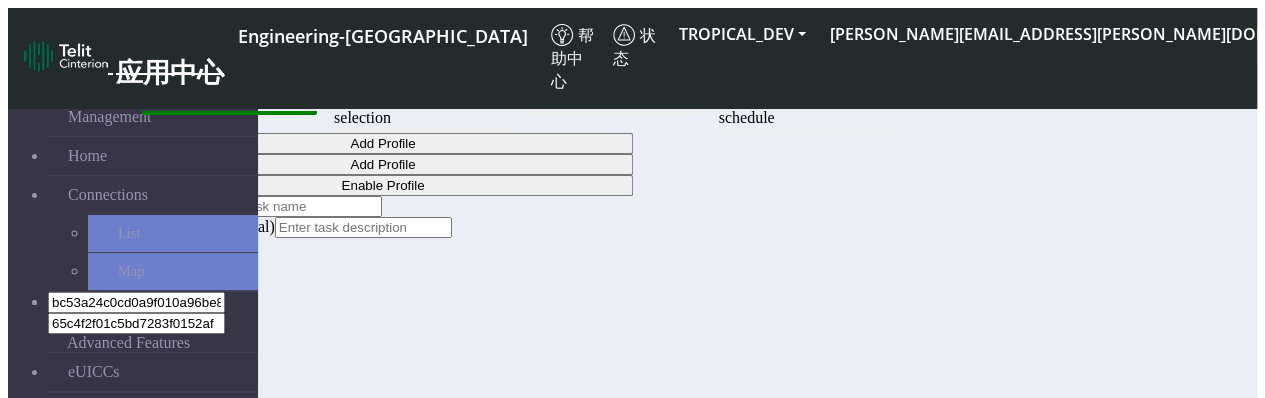 click on "Add Bulk Profiles" at bounding box center (173, 488) 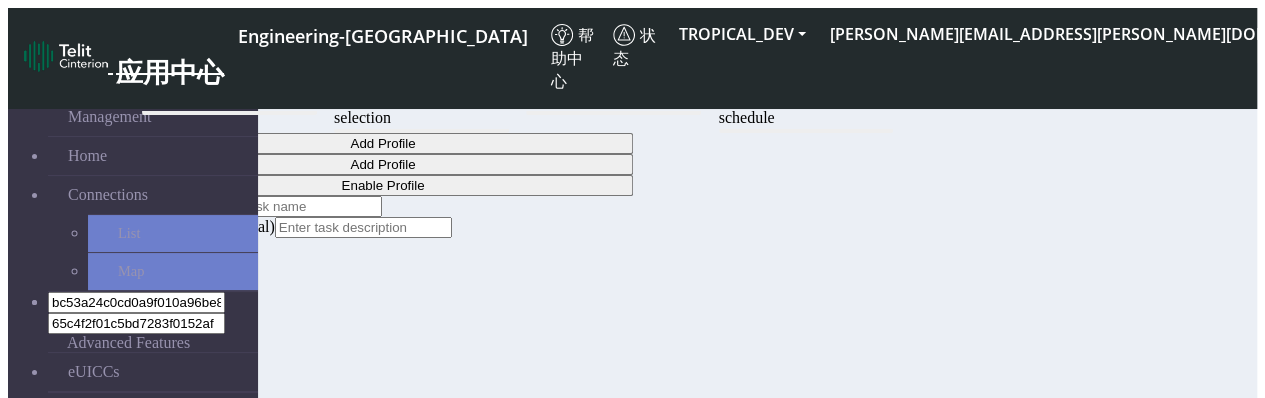 click on "Enble Bulk Profiles" at bounding box center [173, 525] 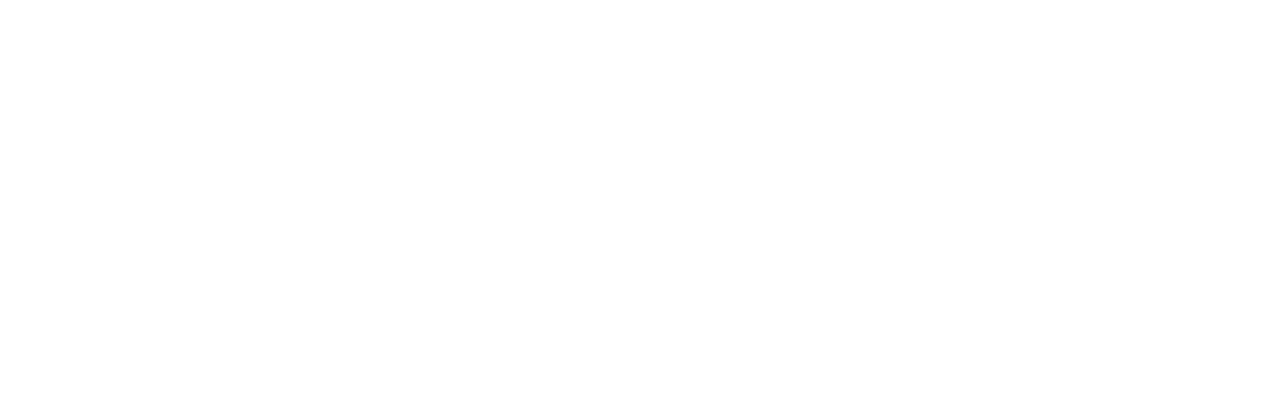 scroll, scrollTop: 0, scrollLeft: 0, axis: both 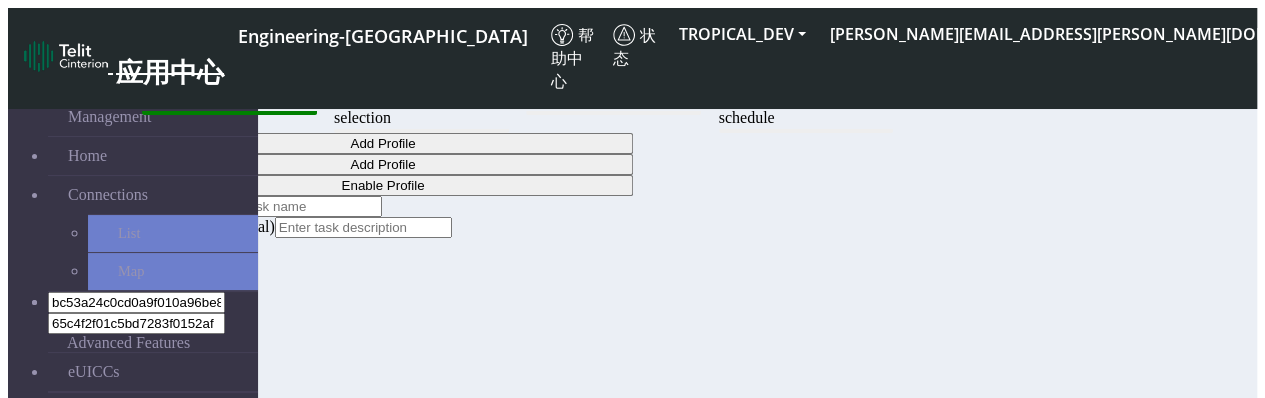 click on "Add Bulk Profiles" at bounding box center [173, 488] 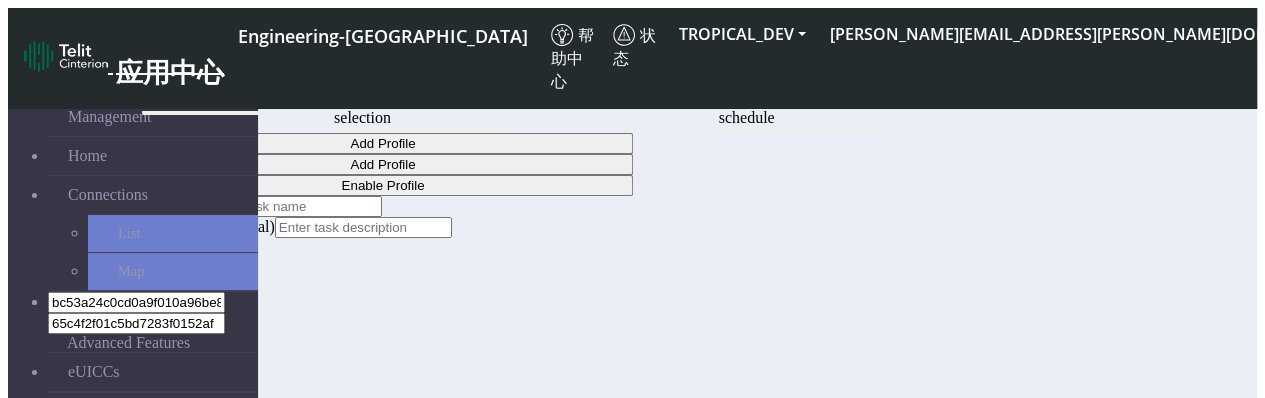 click on "Enble Bulk Profiles" at bounding box center [173, 525] 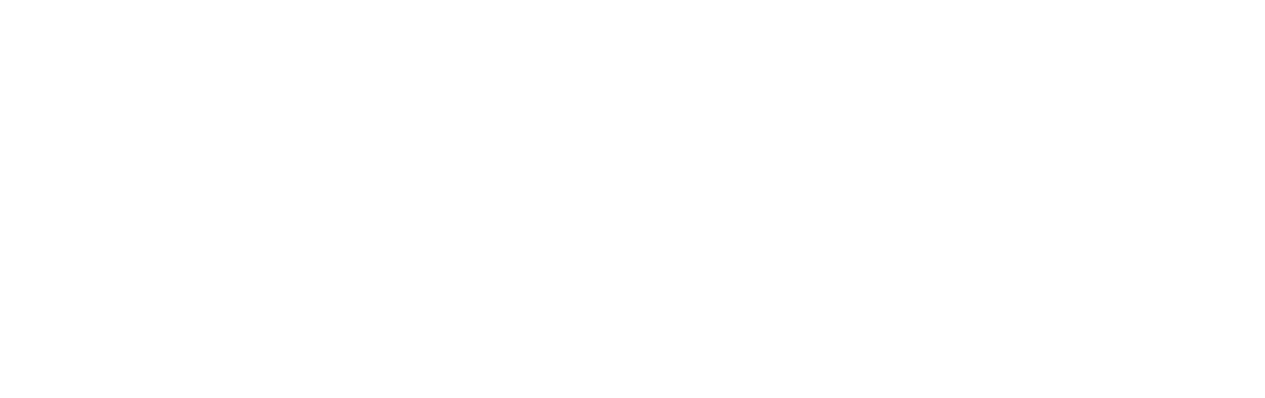 scroll, scrollTop: 0, scrollLeft: 0, axis: both 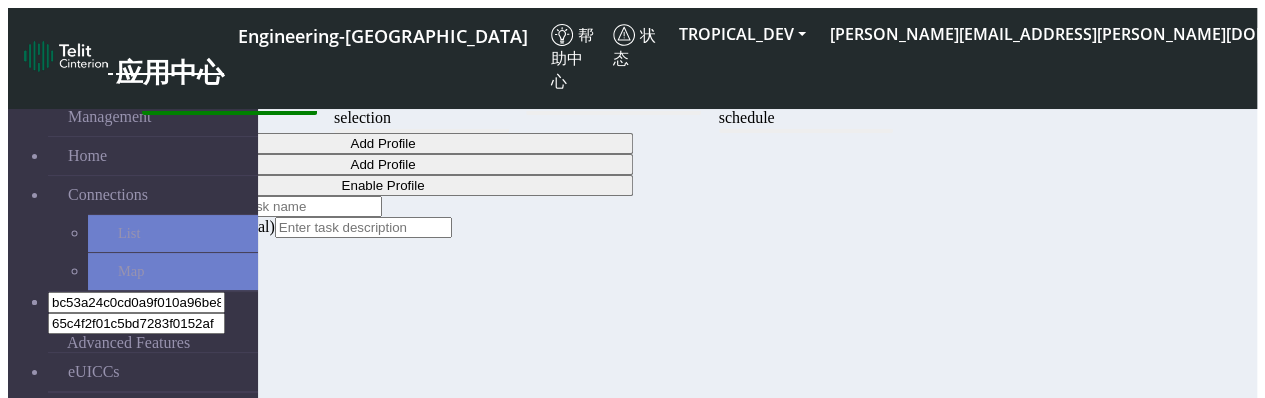 click on "Add Bulk Profiles" at bounding box center [173, 488] 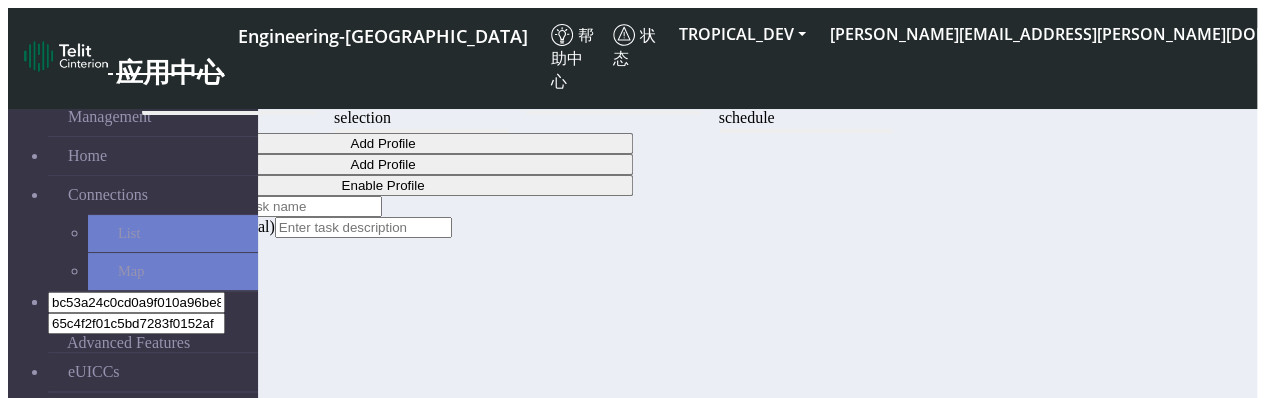 click on "Enble Bulk Profiles" at bounding box center (173, 525) 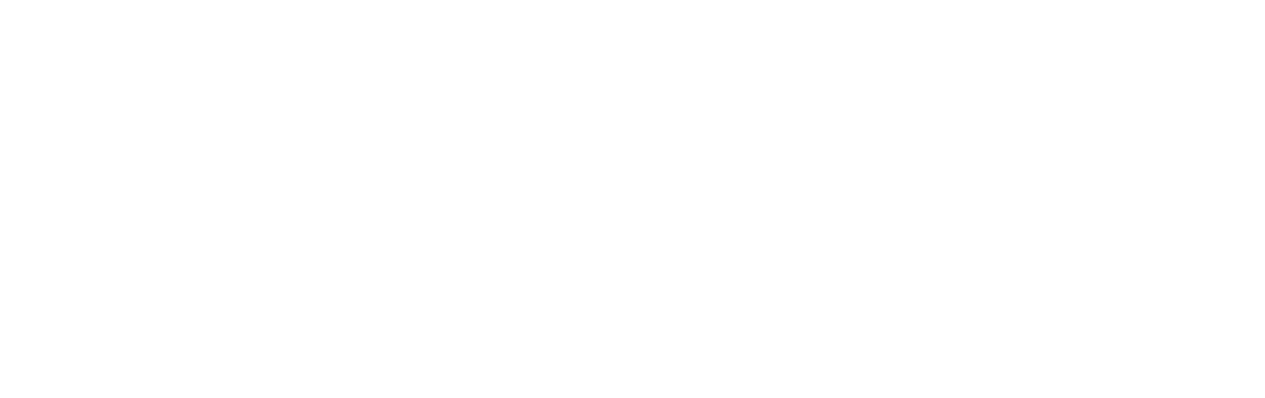scroll, scrollTop: 0, scrollLeft: 0, axis: both 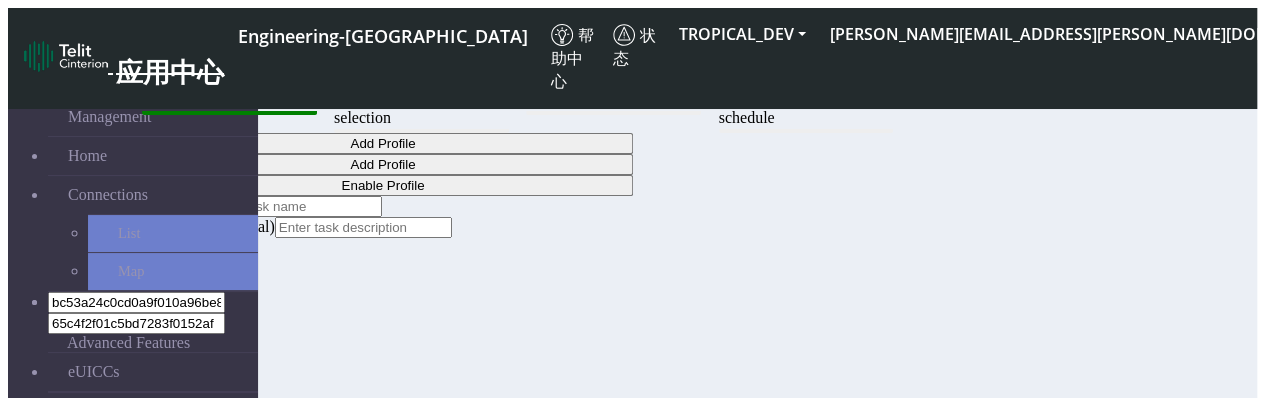 click on "Add Bulk Profiles" at bounding box center (173, 488) 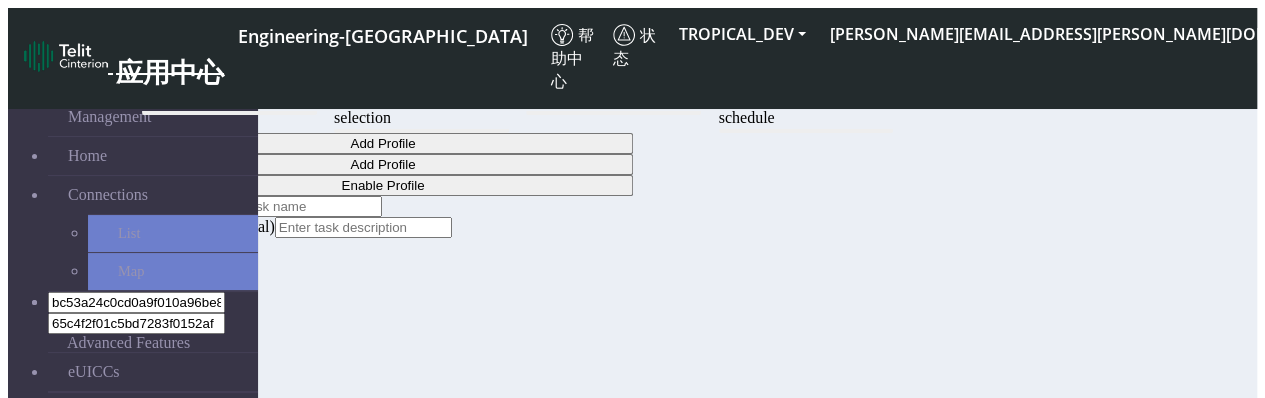 click on "Add Bulk Profiles" at bounding box center [173, 488] 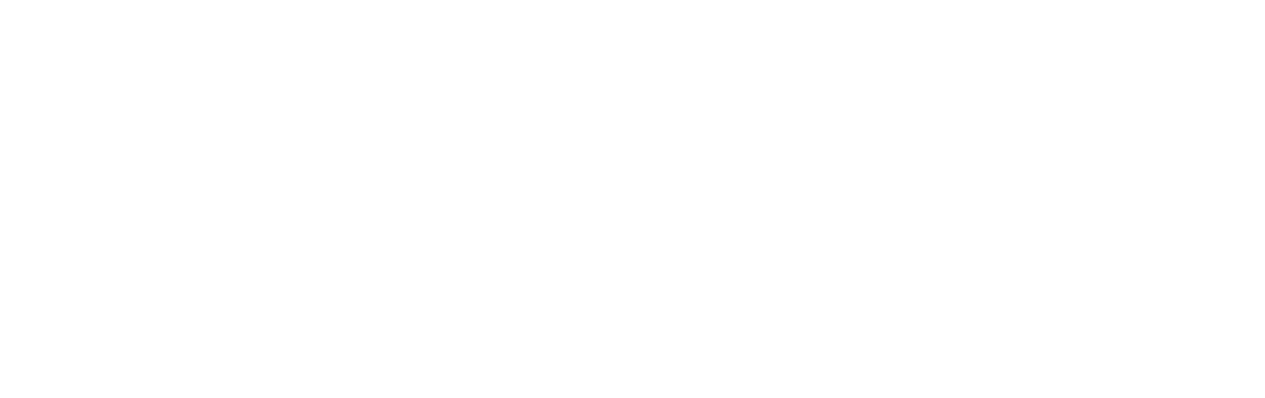 scroll, scrollTop: 0, scrollLeft: 0, axis: both 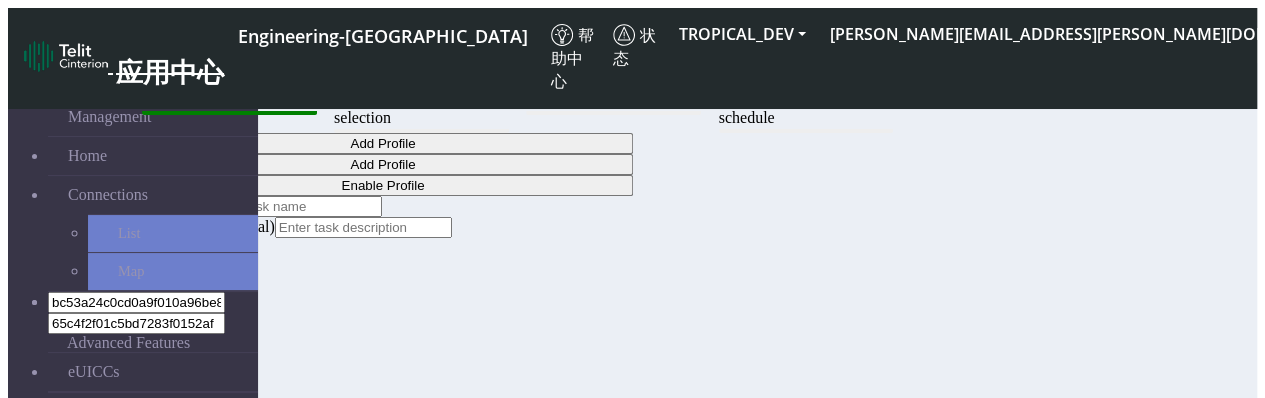 click on "Add Bulk Profiles" at bounding box center (173, 488) 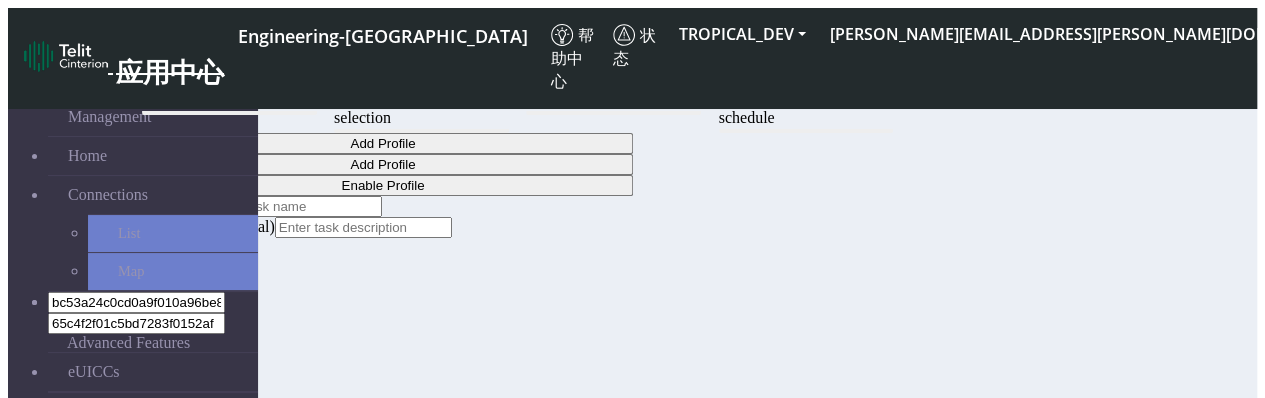 click on "Enble Bulk Profiles" at bounding box center (173, 525) 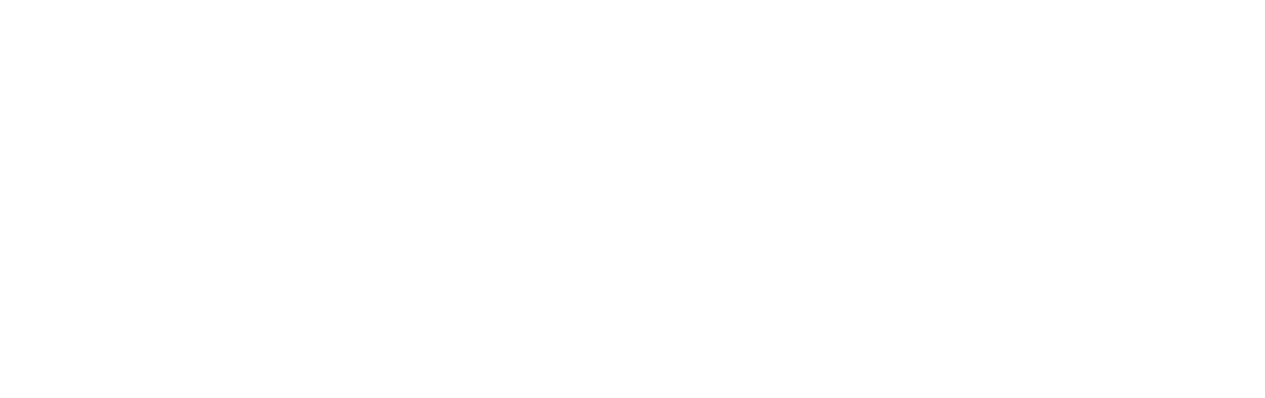 scroll, scrollTop: 0, scrollLeft: 0, axis: both 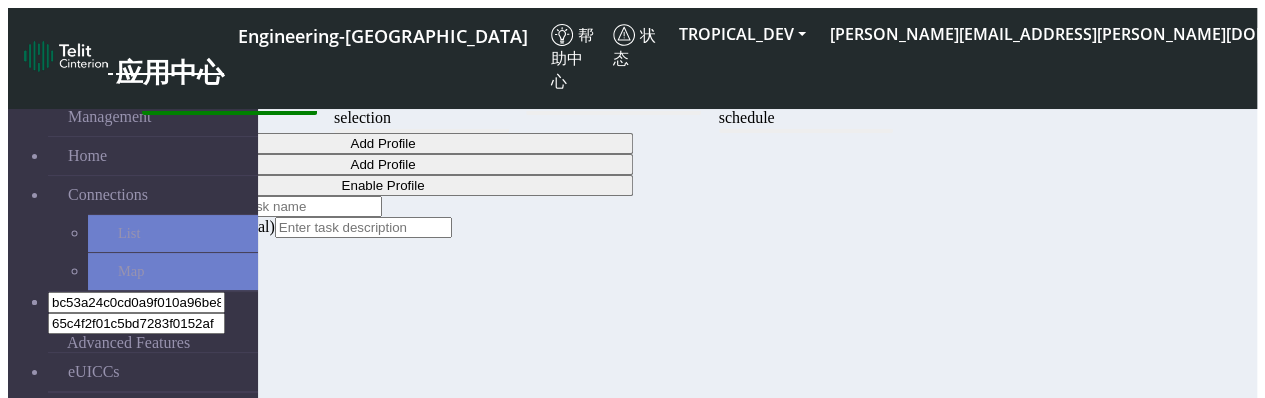 click on "Enble Bulk Profiles" at bounding box center [173, 525] 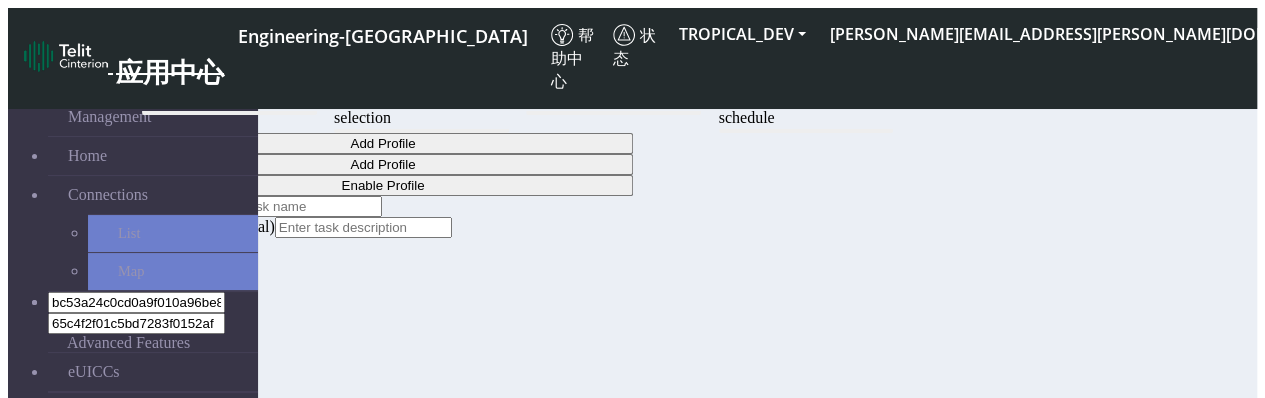 click on "Enble Bulk Profiles" at bounding box center (173, 525) 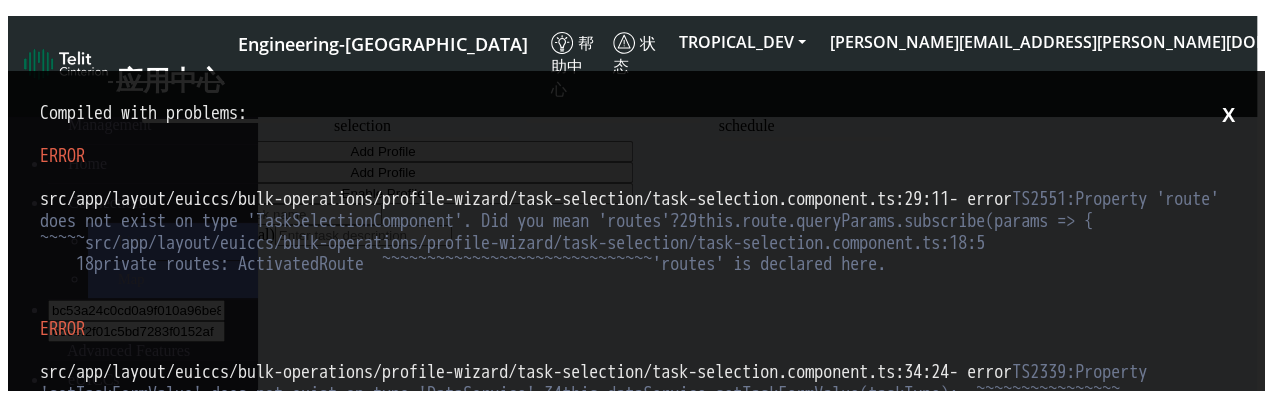 scroll, scrollTop: 0, scrollLeft: 0, axis: both 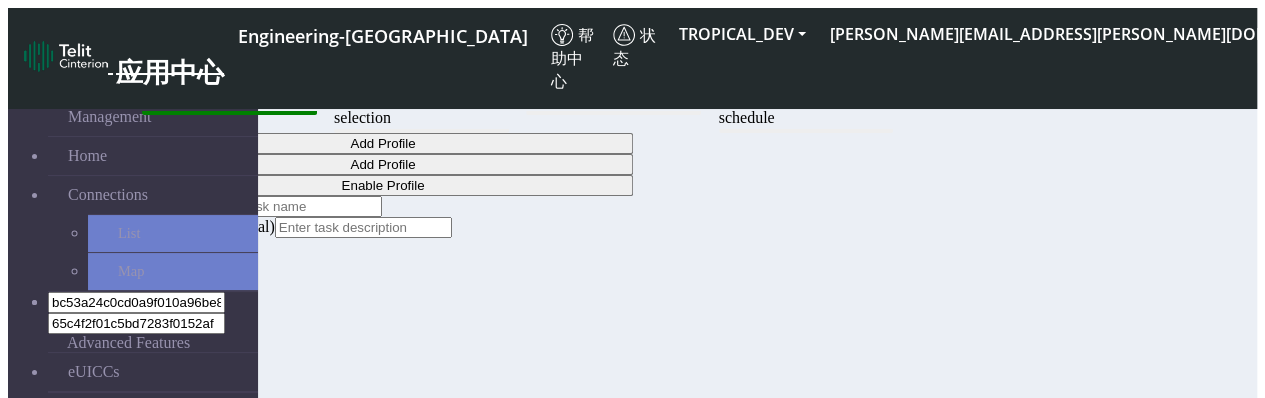 click on "Add Bulk Profiles" at bounding box center [173, 488] 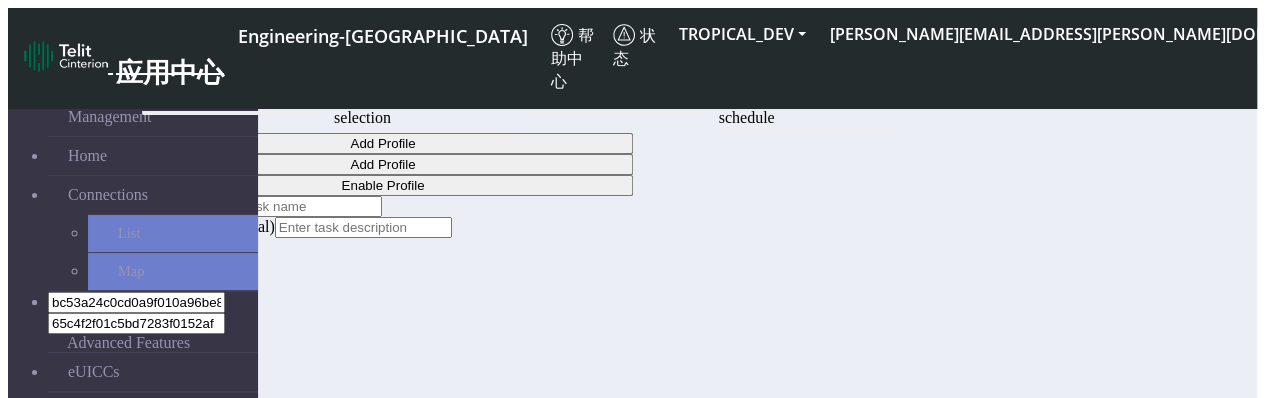 click on "Enble Bulk Profiles" at bounding box center [173, 525] 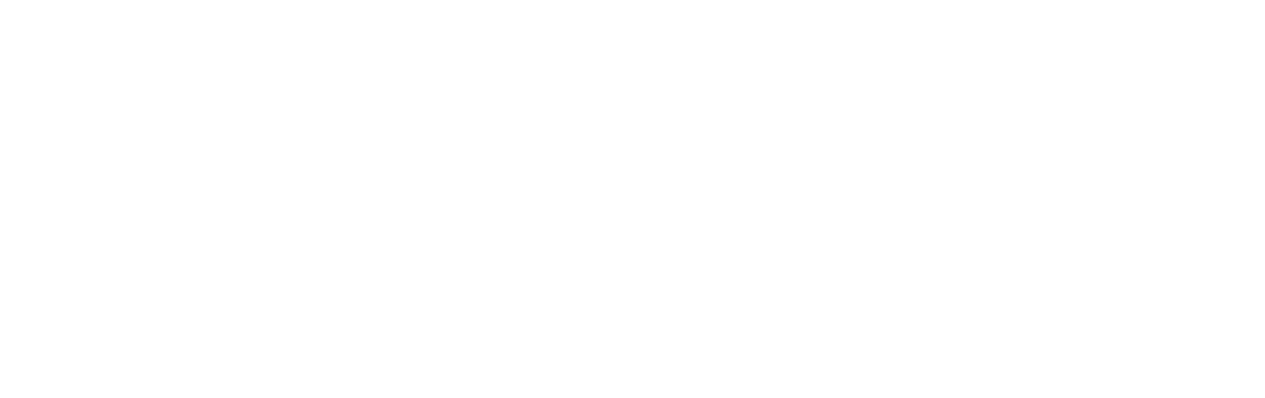 scroll, scrollTop: 0, scrollLeft: 0, axis: both 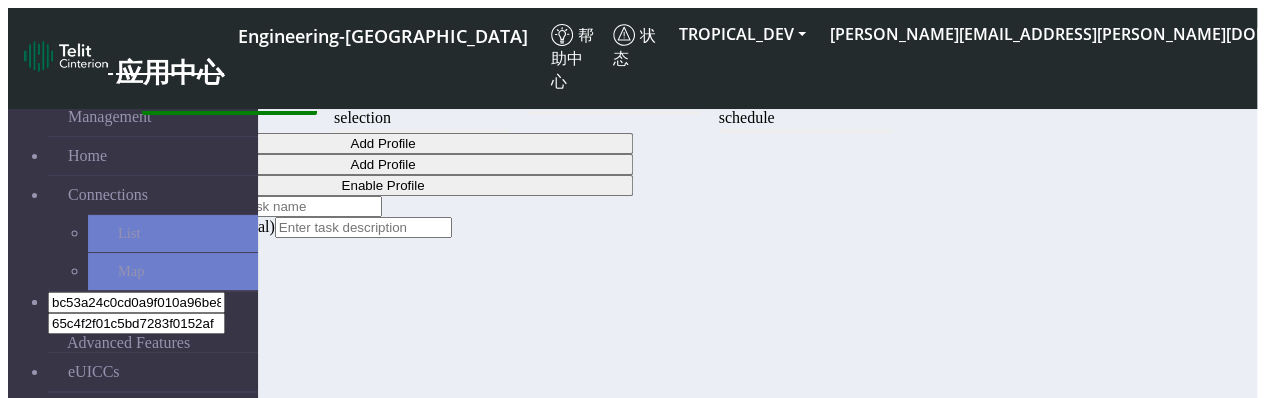 click on "Add Bulk Profiles" at bounding box center [173, 488] 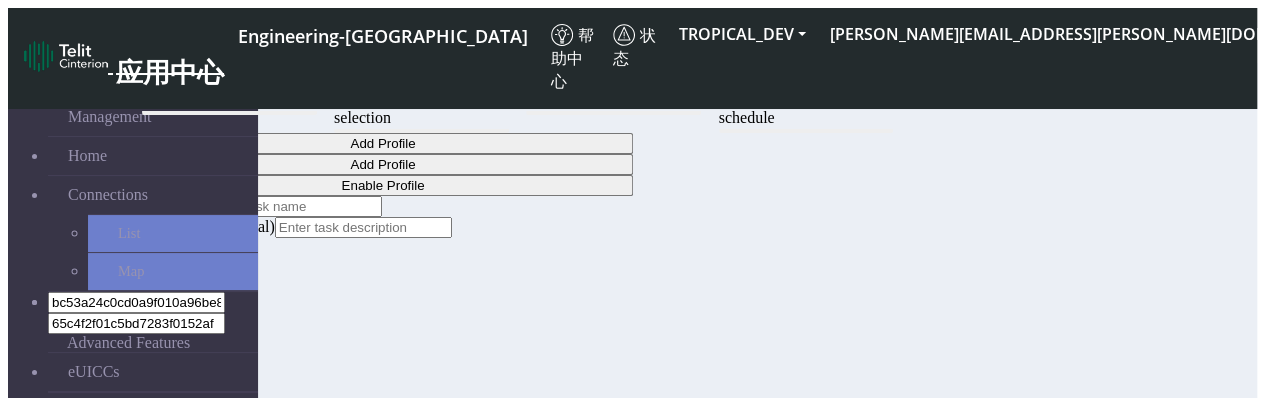 click on "Enble Bulk Profiles" at bounding box center [173, 525] 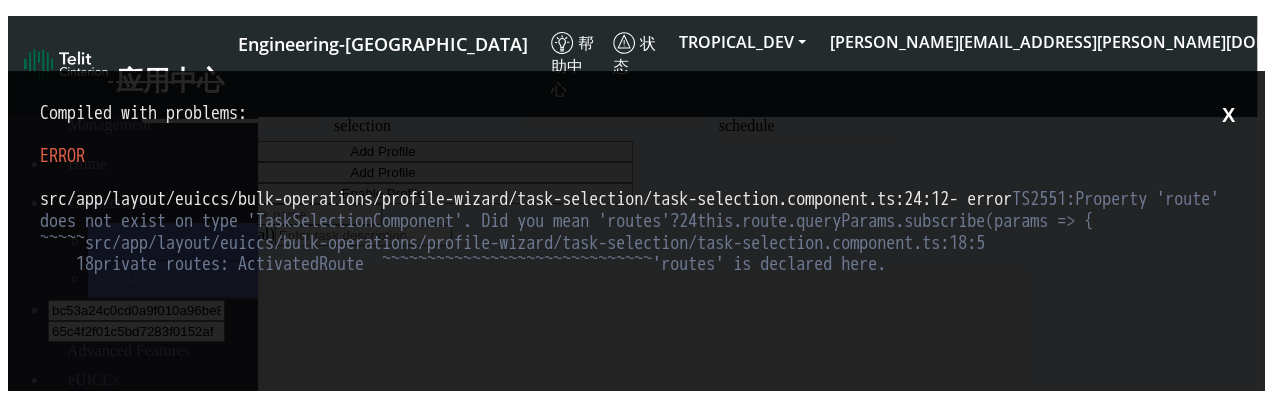 scroll, scrollTop: 0, scrollLeft: 0, axis: both 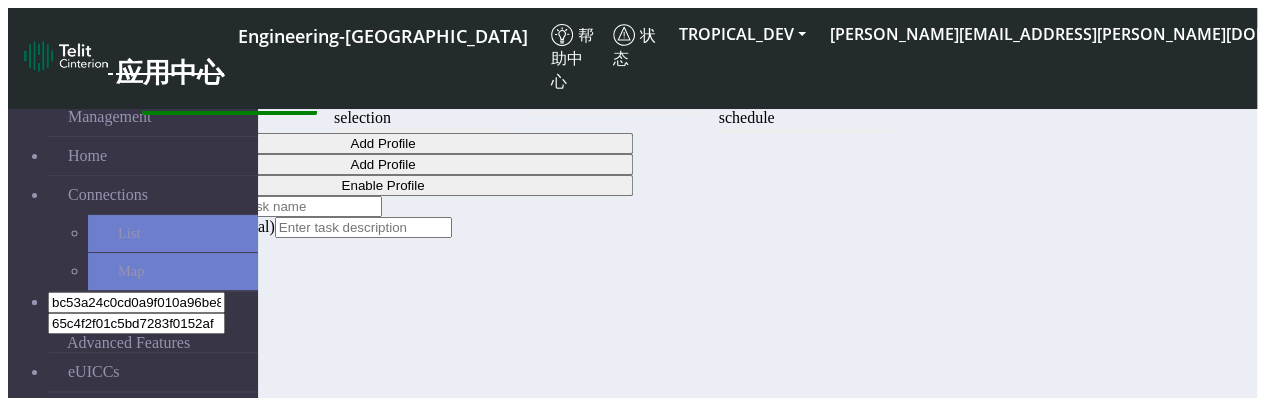 click on "Add Bulk Profiles" at bounding box center (173, 488) 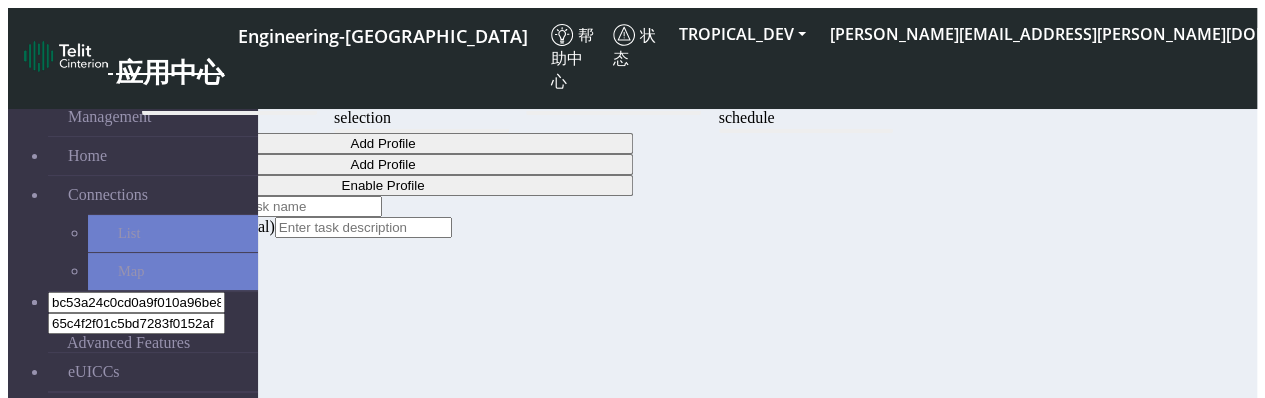 click on "Enble Bulk Profiles" at bounding box center (173, 525) 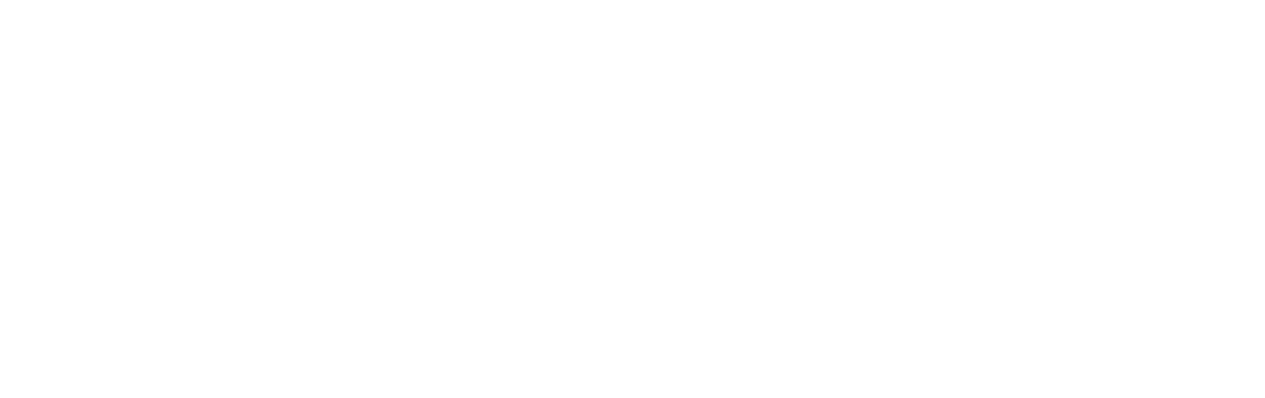 scroll, scrollTop: 0, scrollLeft: 0, axis: both 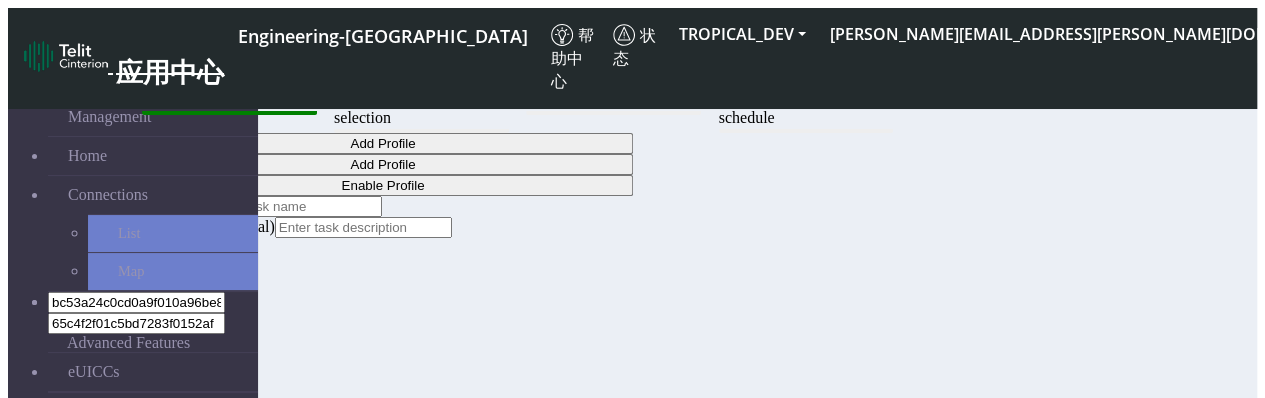 click on "Add Bulk Profiles" at bounding box center (173, 488) 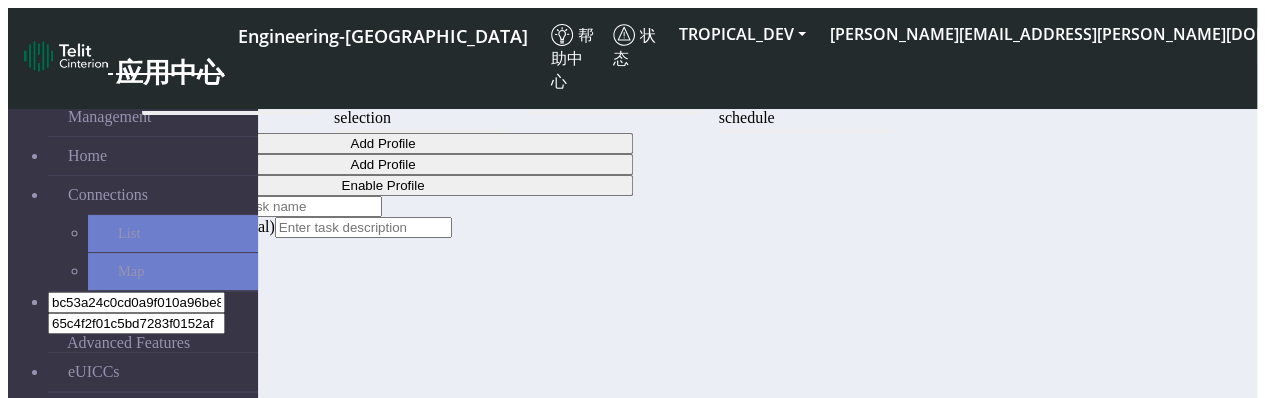 click on "Enble Bulk Profiles" at bounding box center [173, 525] 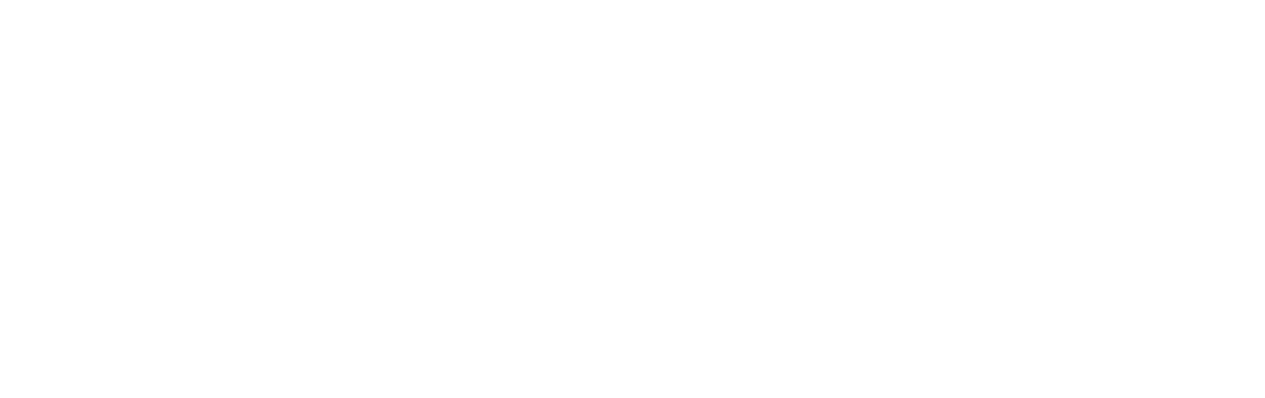 scroll, scrollTop: 0, scrollLeft: 0, axis: both 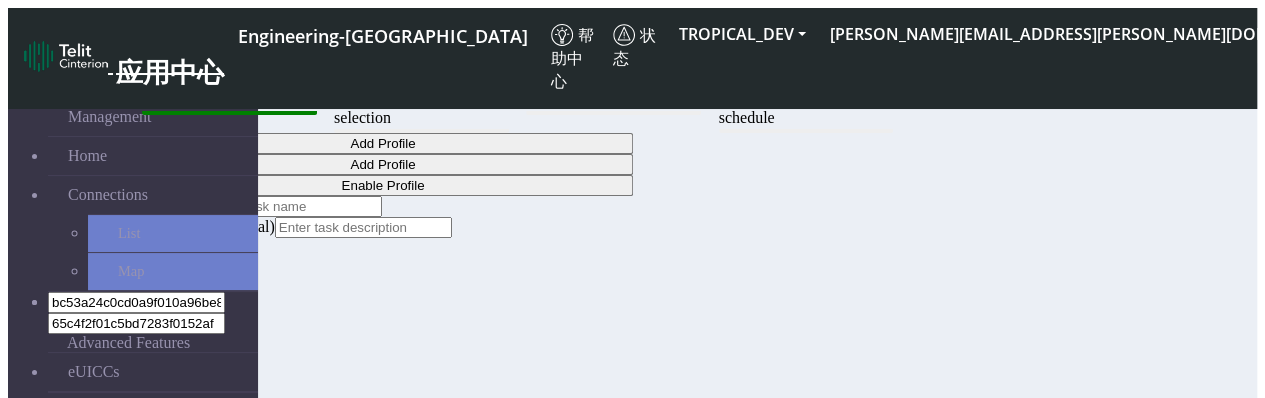 click on "Add Bulk Profiles" at bounding box center (173, 488) 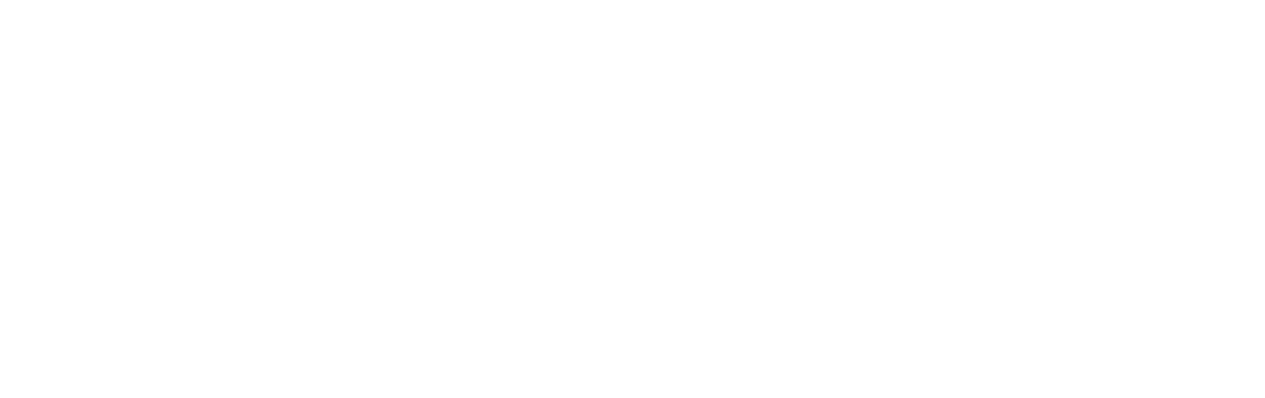 scroll, scrollTop: 0, scrollLeft: 0, axis: both 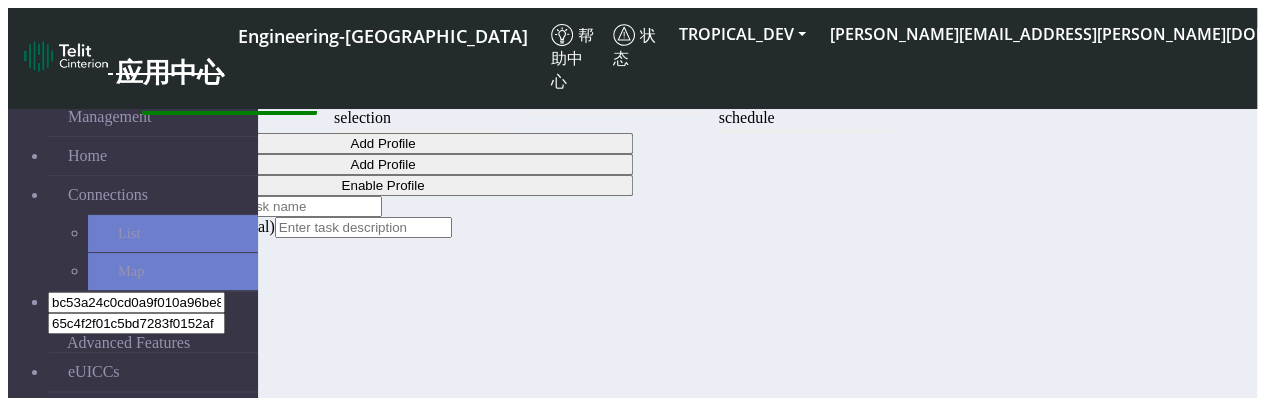 click on "Enble Bulk Profiles" at bounding box center (173, 525) 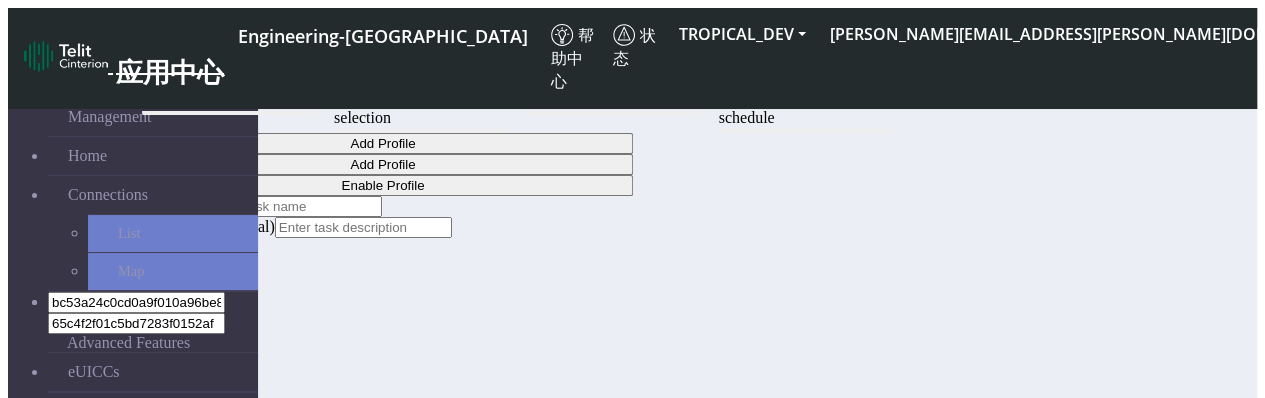click on "Add Bulk Profiles" at bounding box center (173, 488) 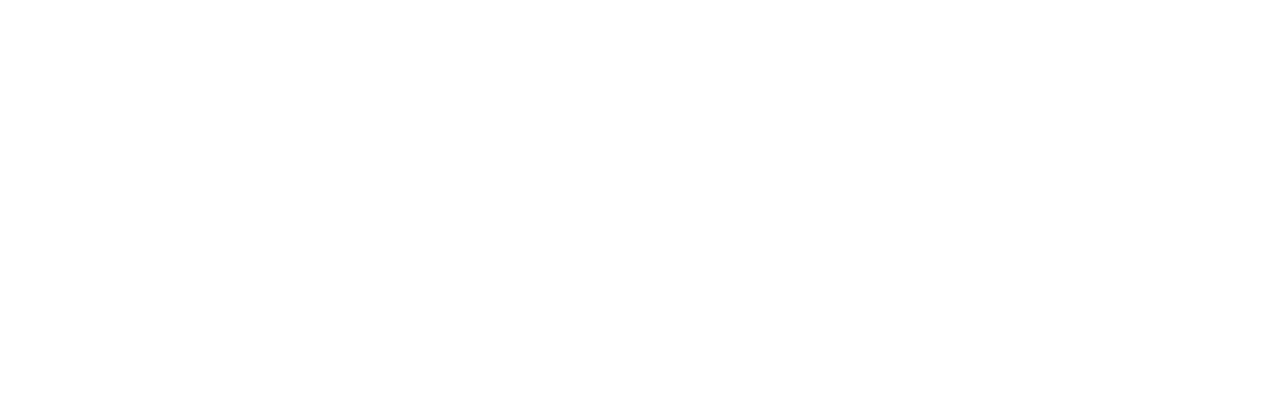 scroll, scrollTop: 0, scrollLeft: 0, axis: both 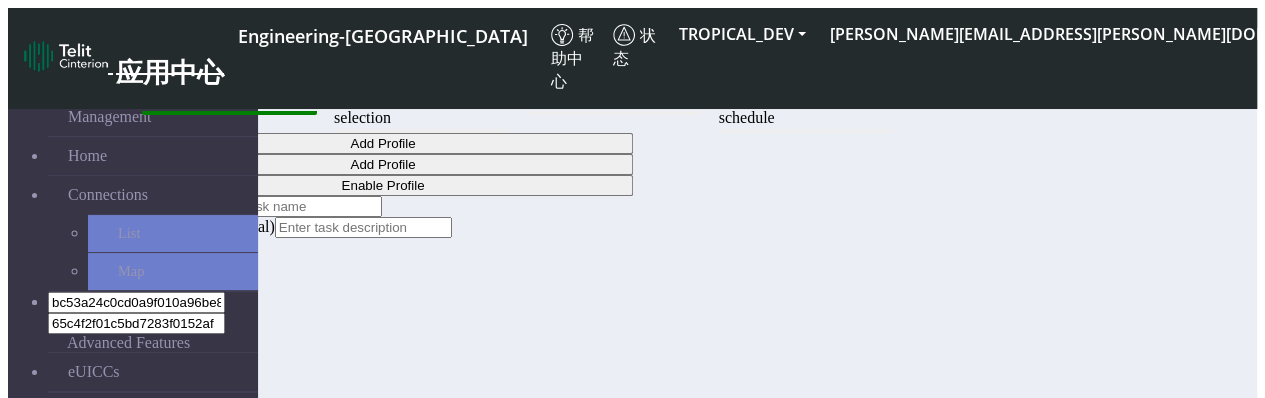 click on "Add Bulk Profiles" at bounding box center [173, 488] 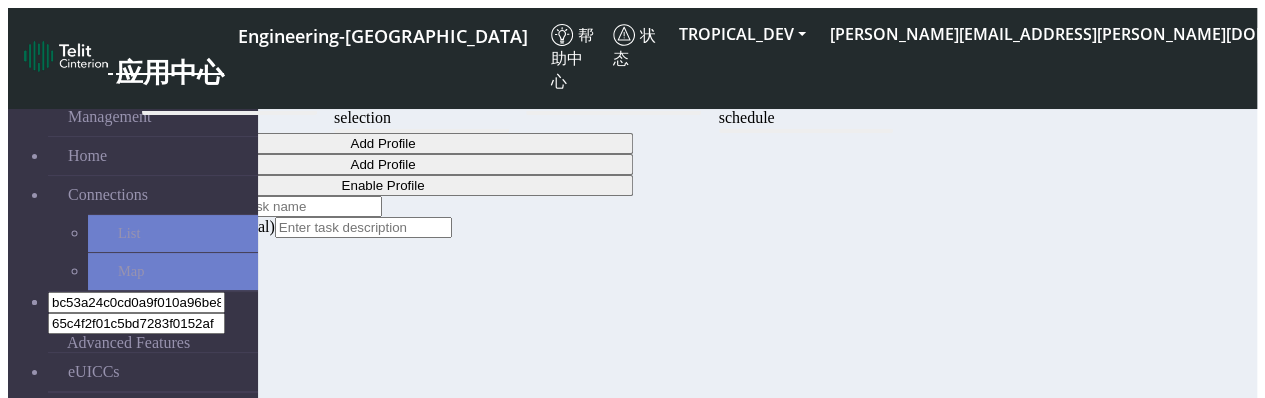 click on "Enble Bulk Profiles" at bounding box center (173, 525) 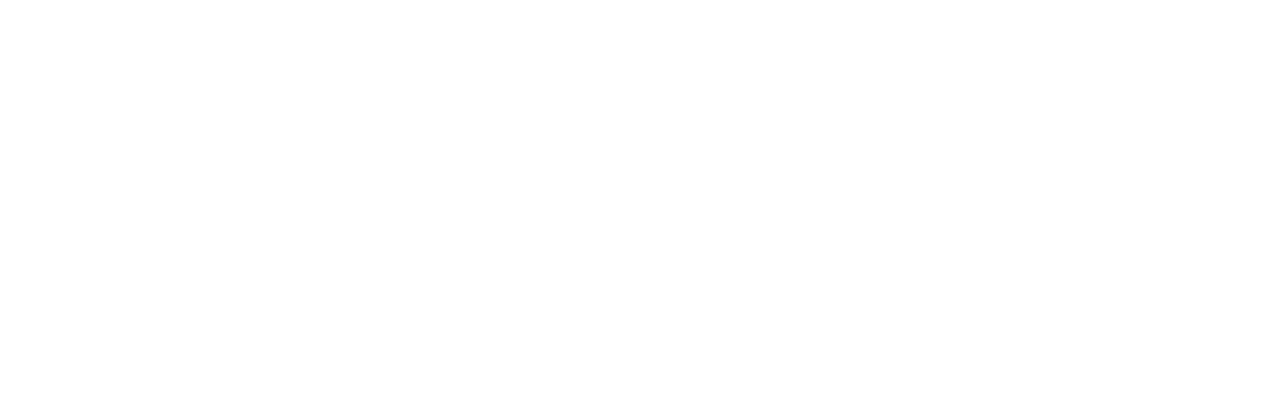 scroll, scrollTop: 0, scrollLeft: 0, axis: both 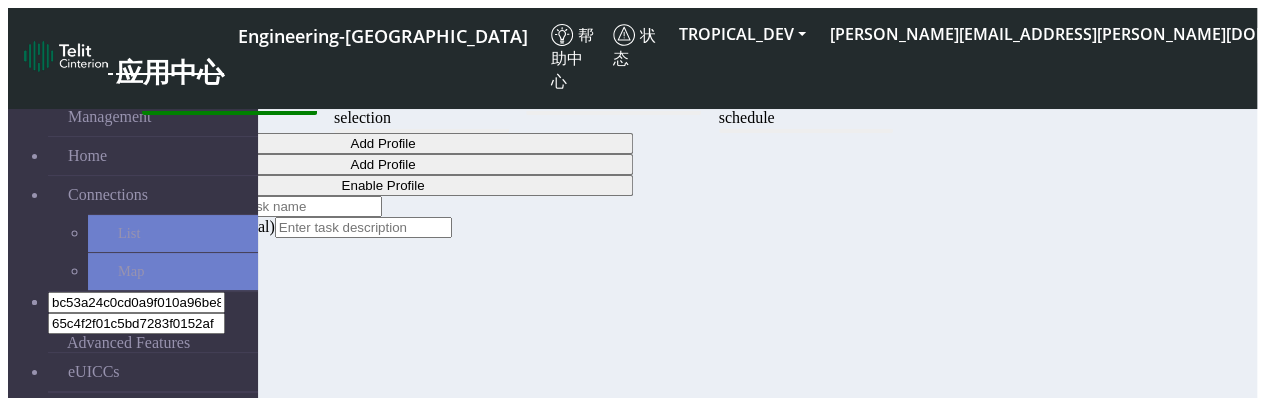 click on "Enble Bulk Profiles" at bounding box center (173, 525) 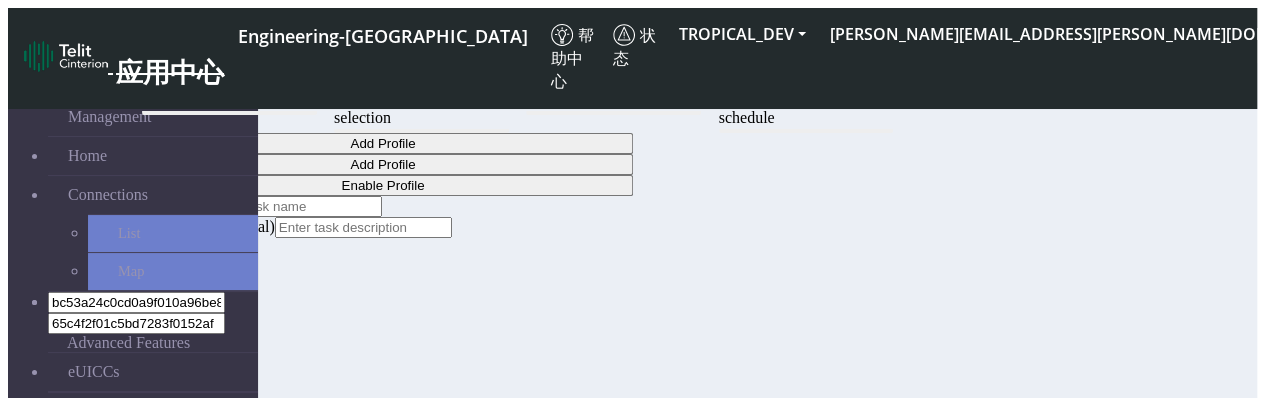 click on "Enble Bulk Profiles" at bounding box center (173, 525) 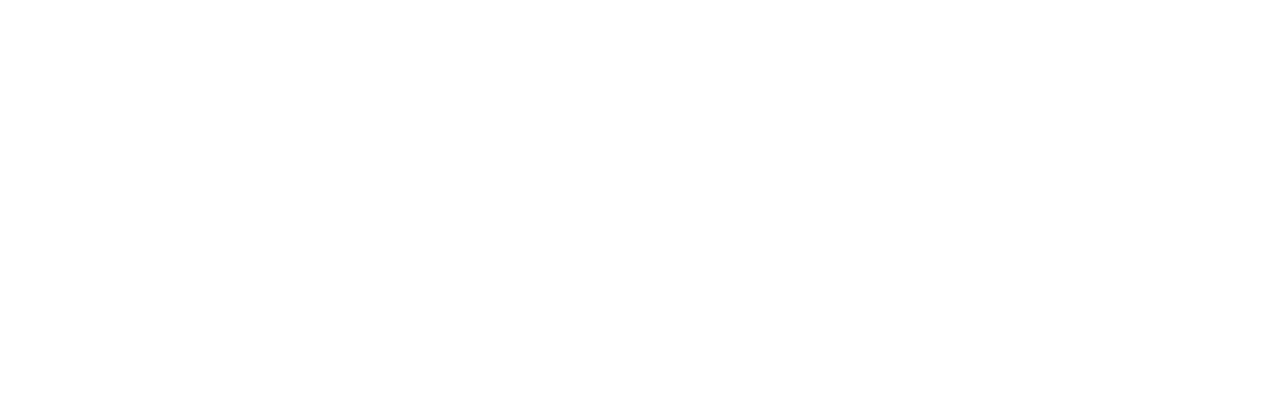 scroll, scrollTop: 0, scrollLeft: 0, axis: both 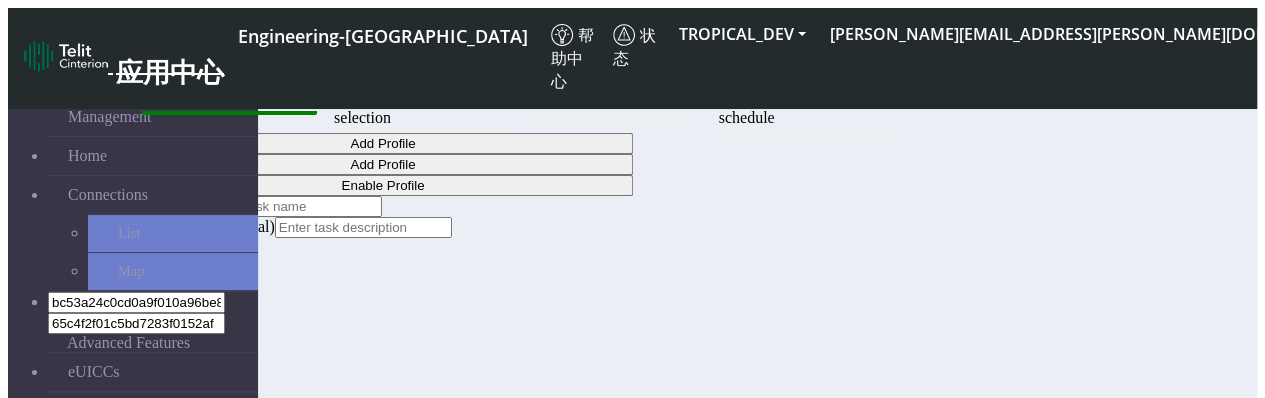 click on "Enble Bulk Profiles" at bounding box center (173, 525) 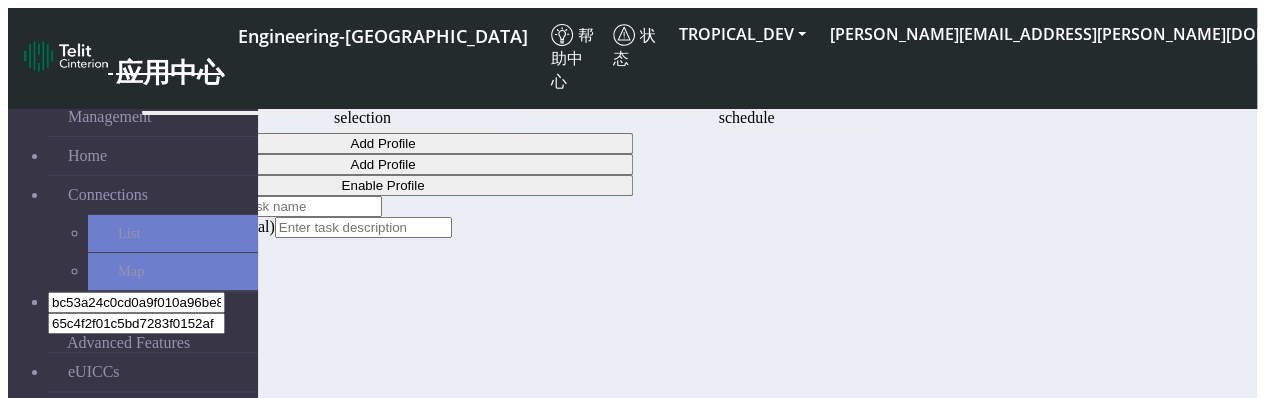 click on "Enble Bulk Profiles" at bounding box center [173, 525] 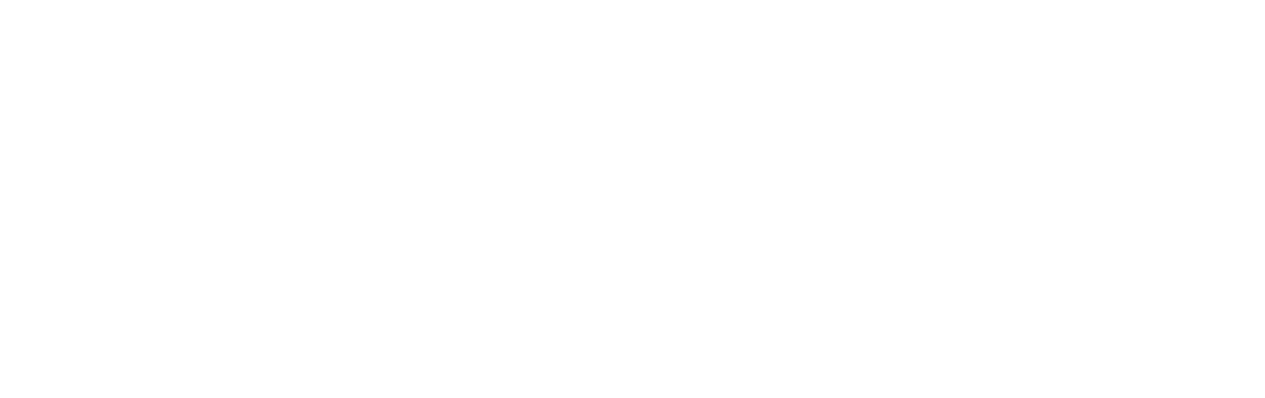 scroll, scrollTop: 0, scrollLeft: 0, axis: both 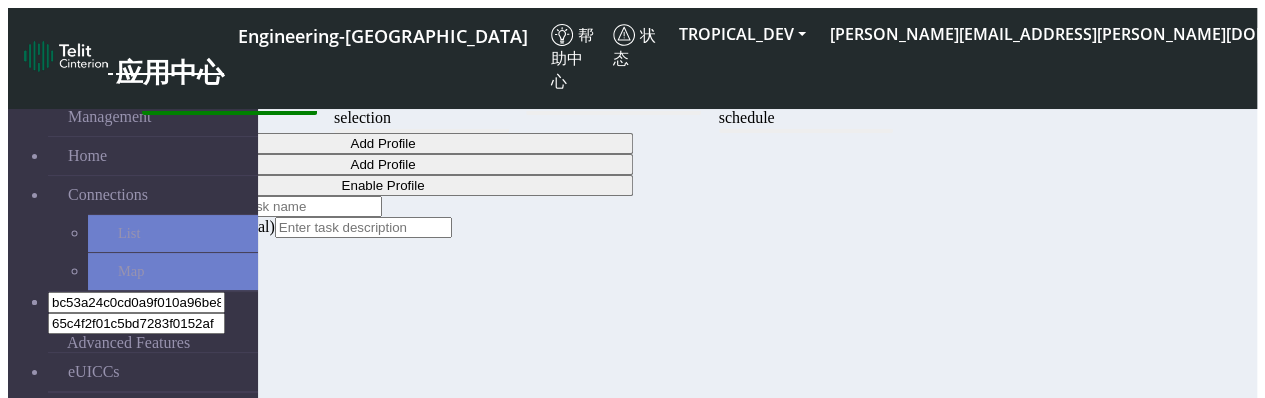 click on "Add Bulk Profiles" at bounding box center (173, 488) 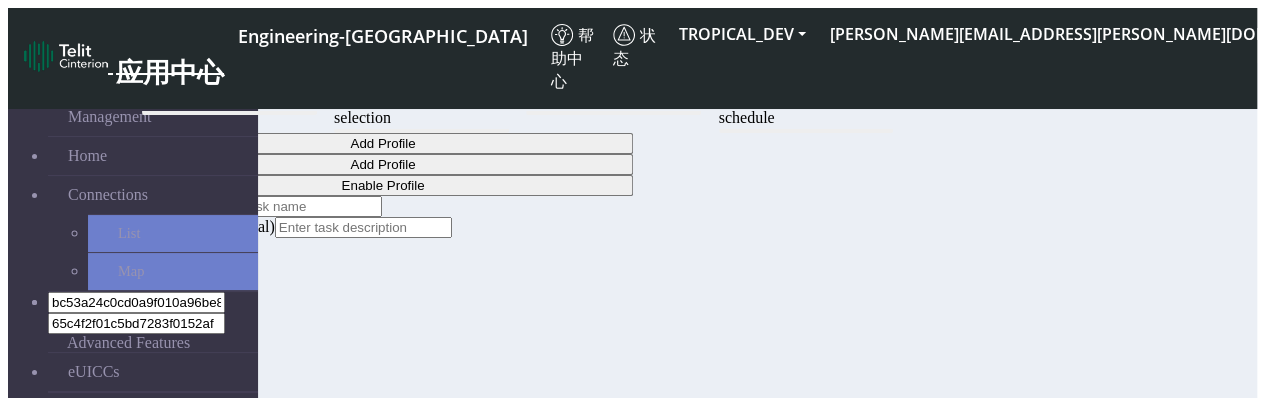 click on "Enble Bulk Profiles" at bounding box center [173, 525] 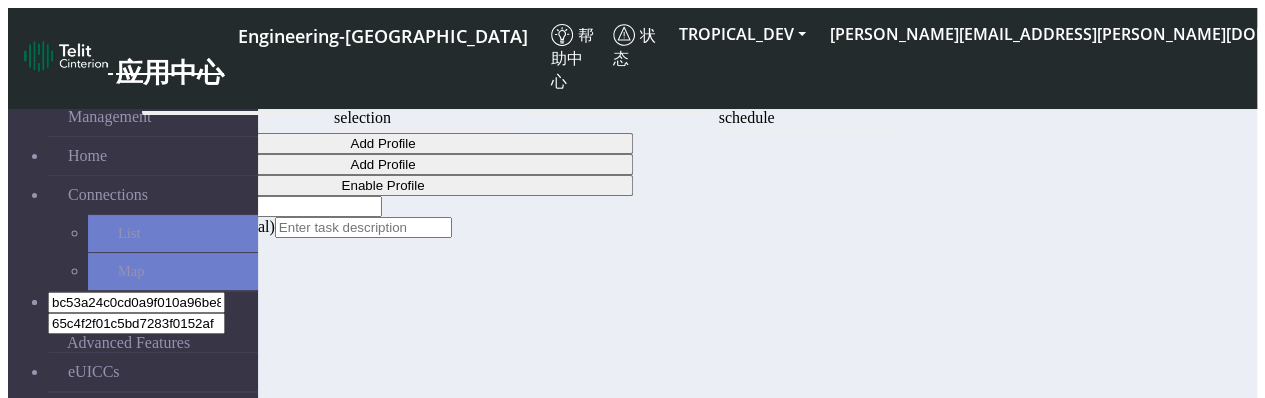 type on "j" 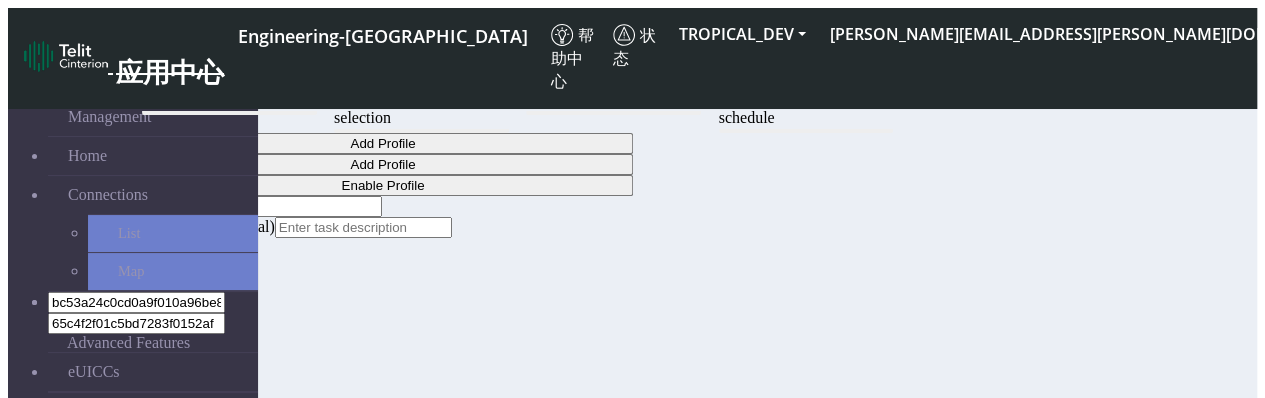 type 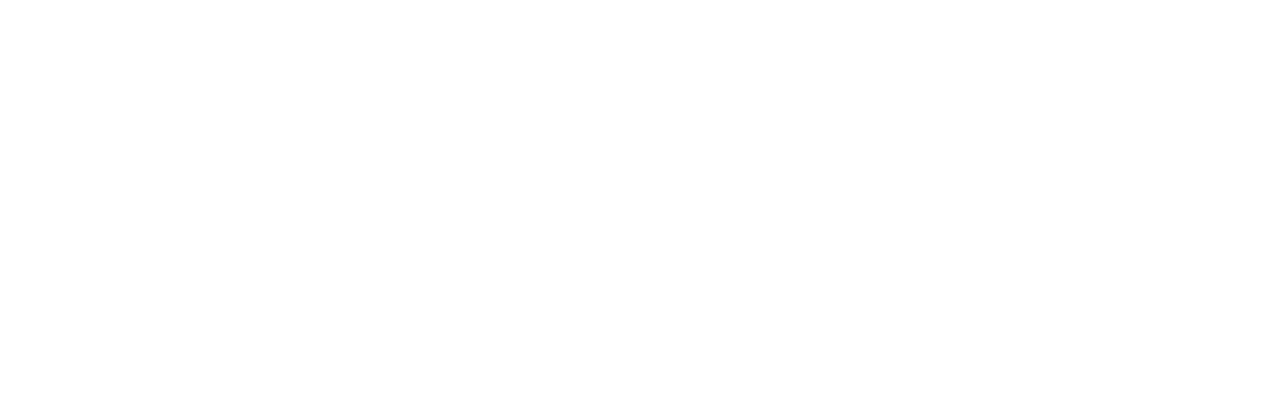scroll, scrollTop: 0, scrollLeft: 0, axis: both 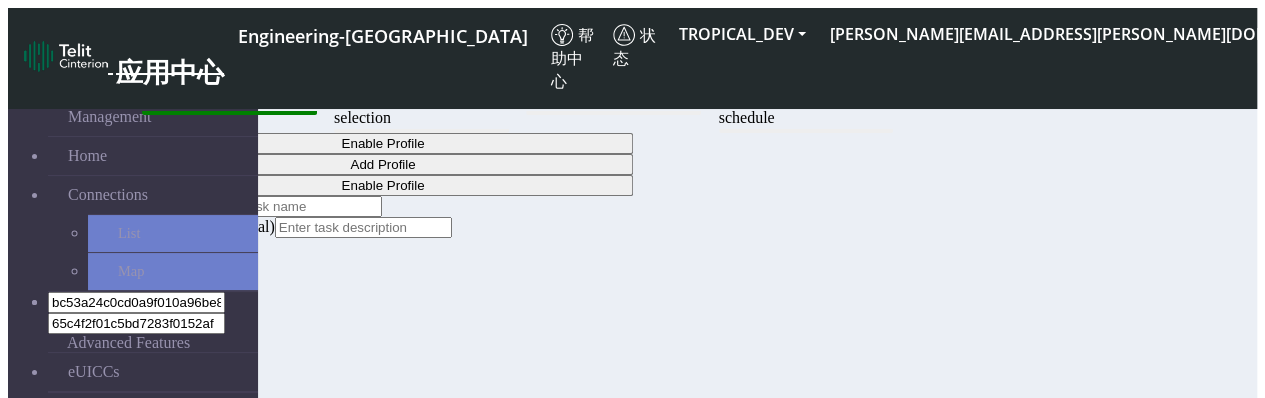 click on "Add Bulk Profiles" at bounding box center [173, 488] 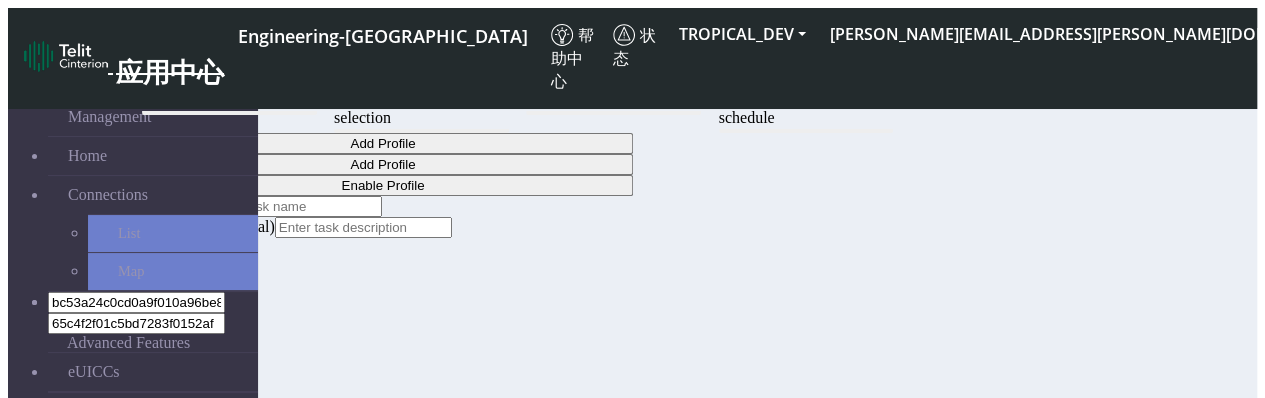 click on "Enble Bulk Profiles" at bounding box center [173, 525] 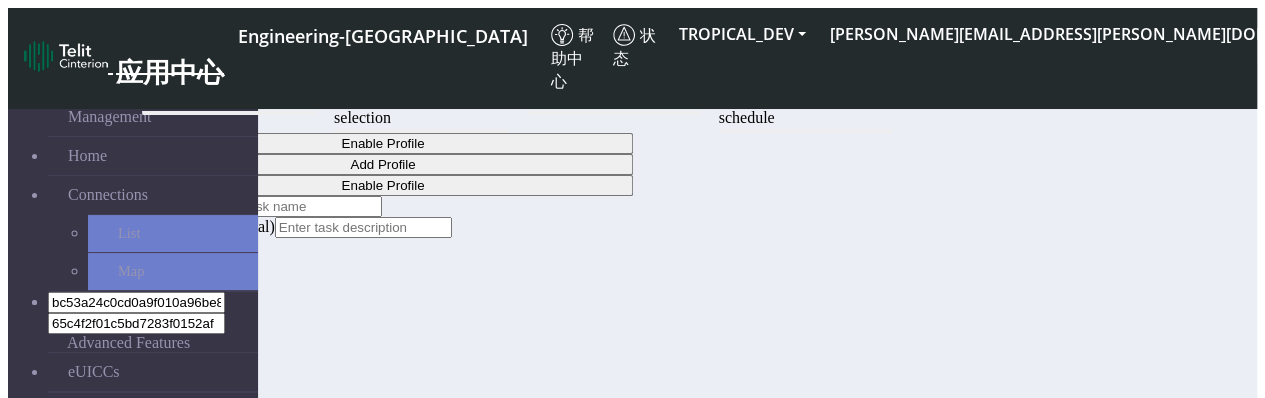 click on "Add Bulk Profiles" at bounding box center [173, 488] 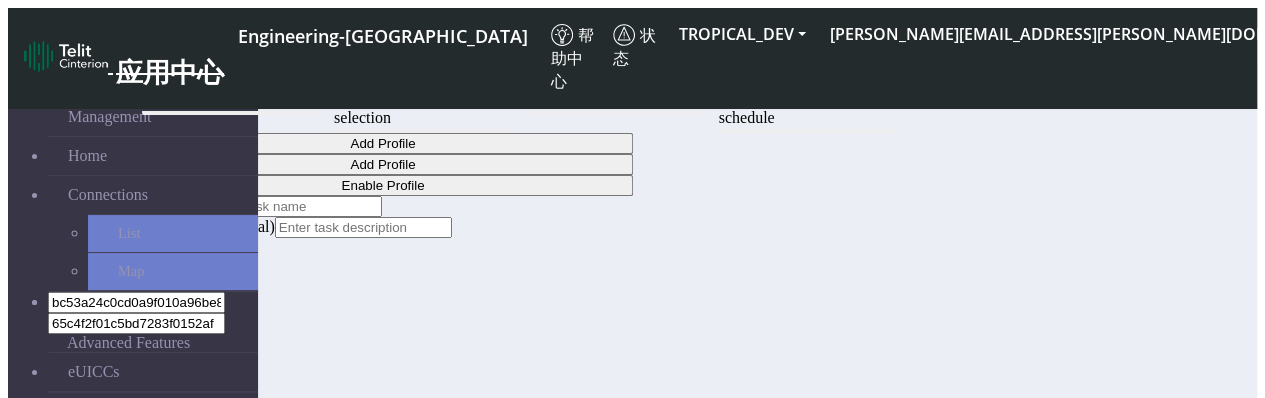 click on "Enble Bulk Profiles" at bounding box center [173, 525] 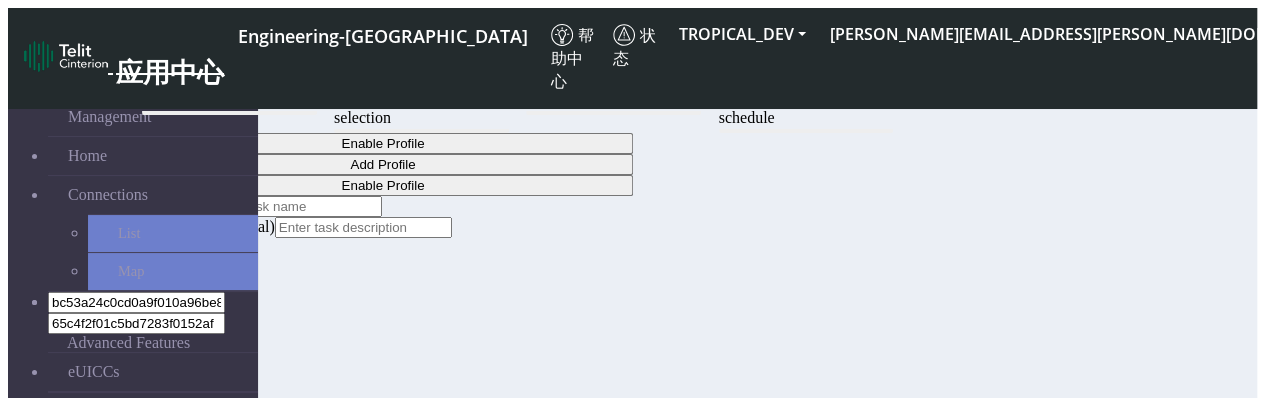 click on "Add Bulk Profiles" at bounding box center (173, 488) 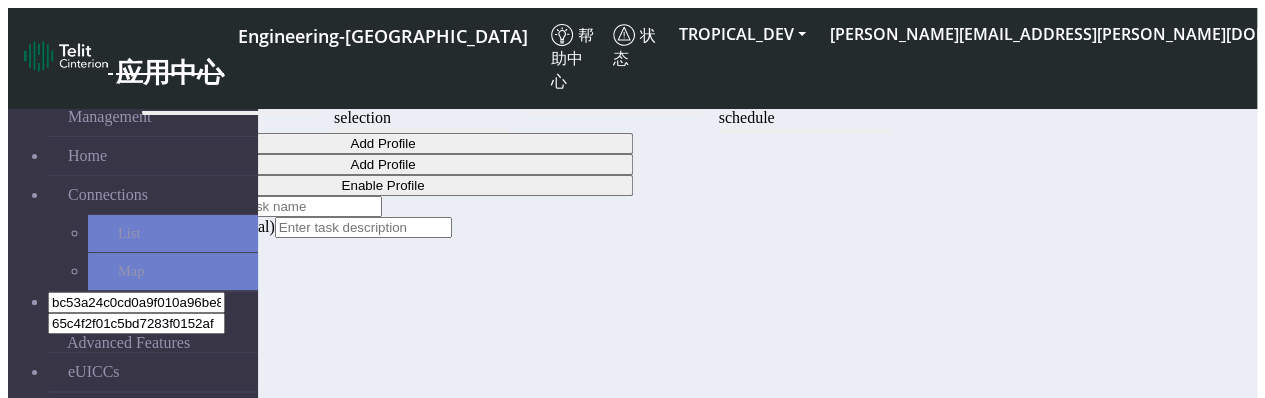 click on "Enble Bulk Profiles" at bounding box center [173, 525] 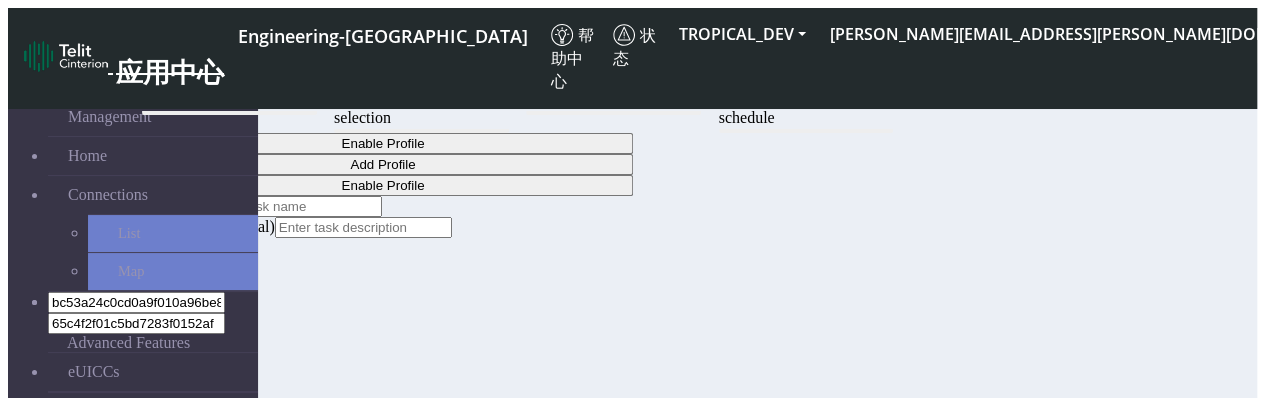 click 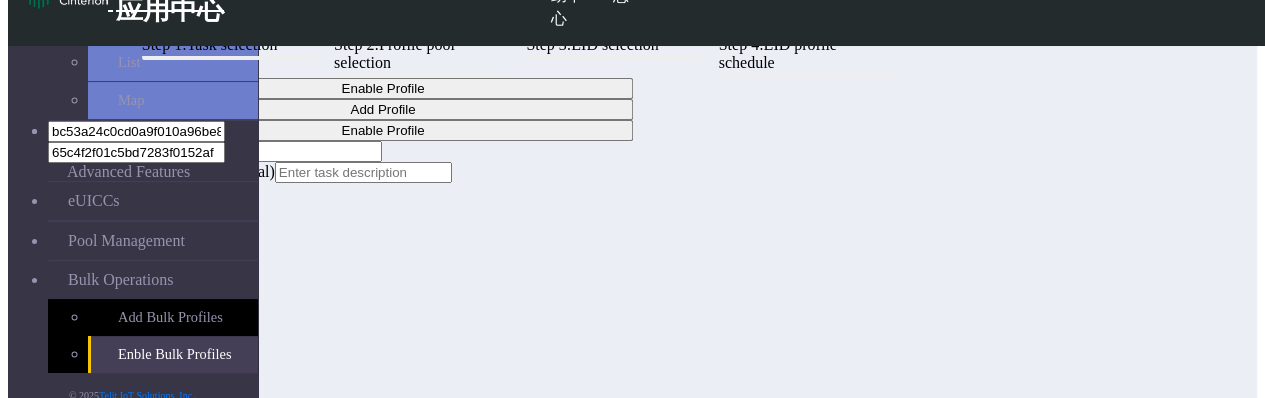 scroll, scrollTop: 232, scrollLeft: 0, axis: vertical 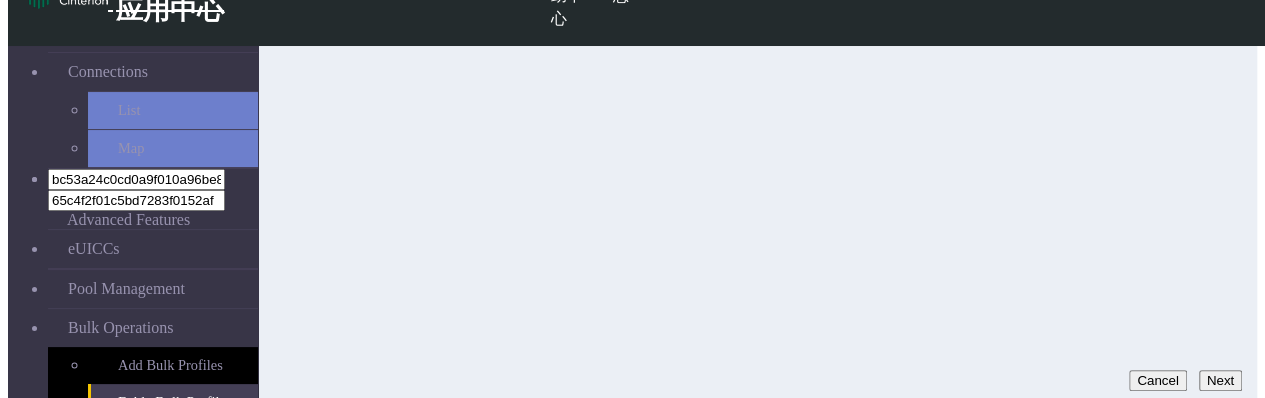 type on "ss" 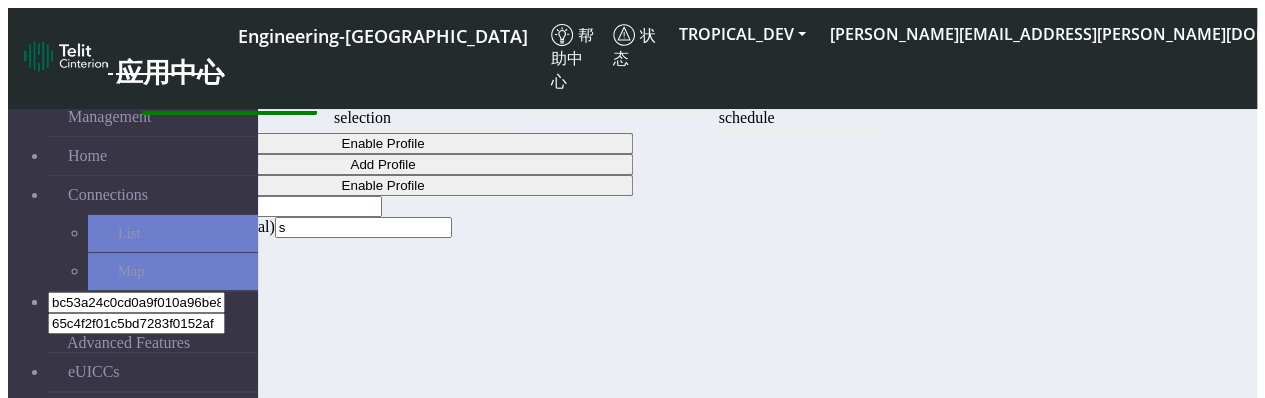 scroll, scrollTop: 116, scrollLeft: 0, axis: vertical 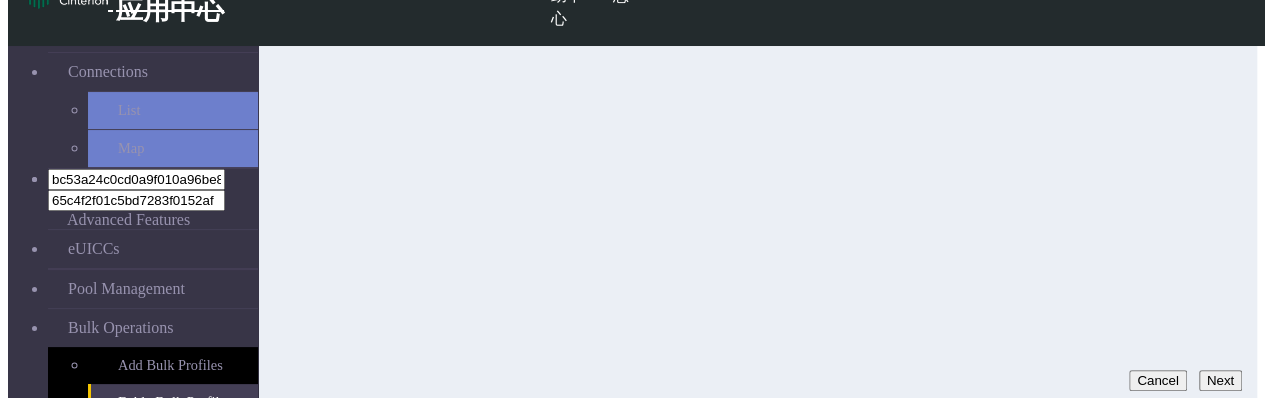 click on "Next" at bounding box center [1220, 380] 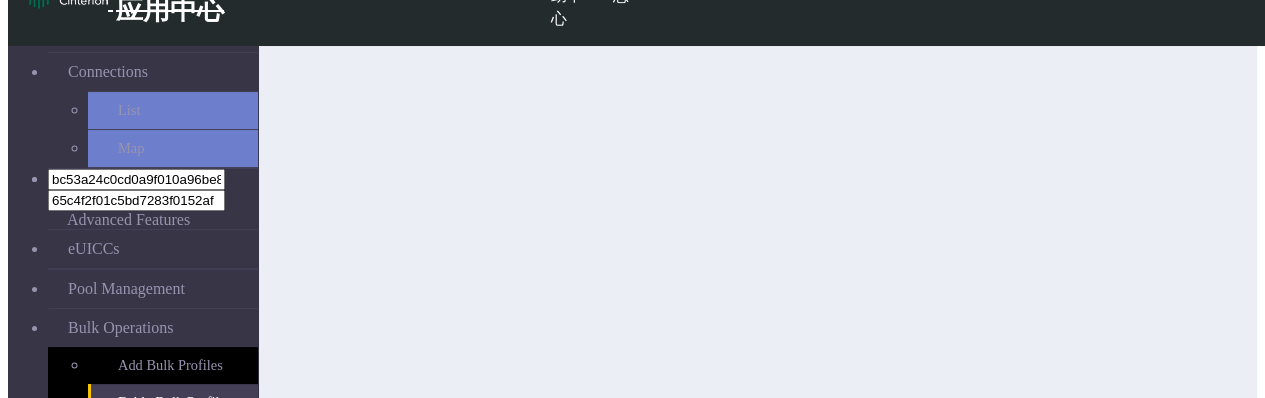 scroll, scrollTop: 0, scrollLeft: 0, axis: both 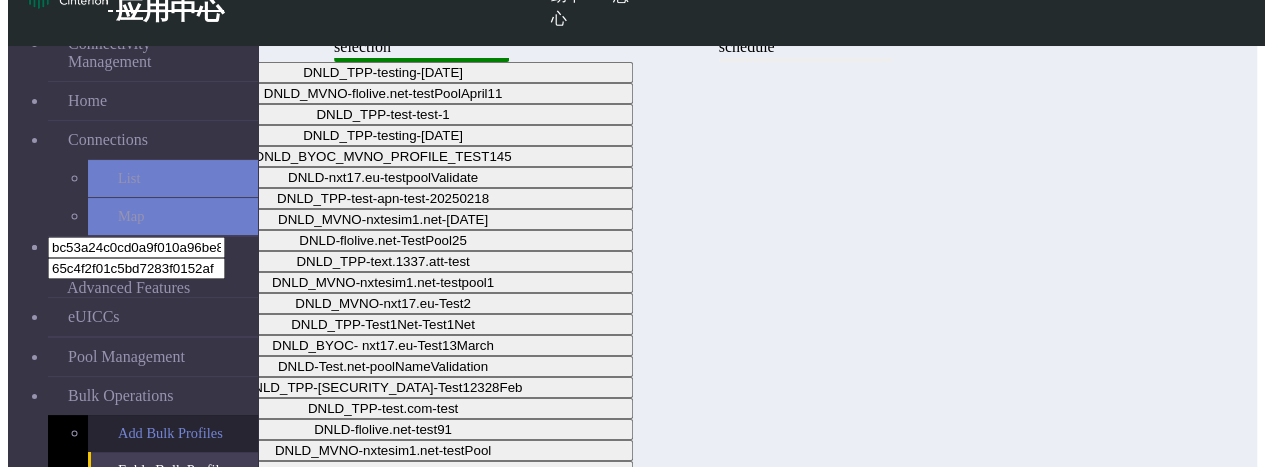 click on "Add Bulk Profiles" at bounding box center [173, 433] 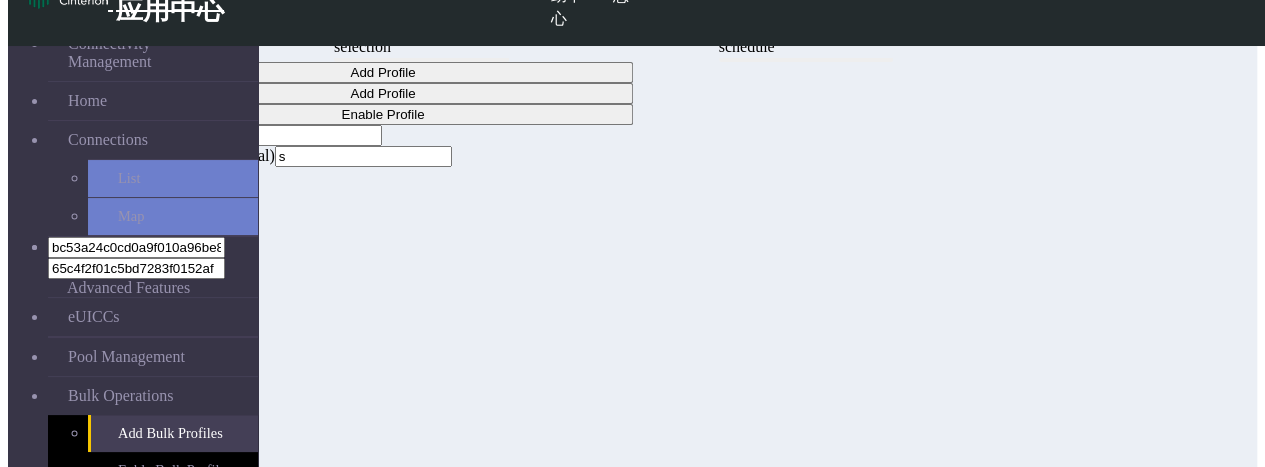 click on "Step 1:  Task selection  Step 2:  Profile pool selection  Step 3:  EID selection  Step 4:  EID profile schedule Add Profile  Add Profile   Enable Profile  Task Name ss Description (optional) s  Cancel   Next" 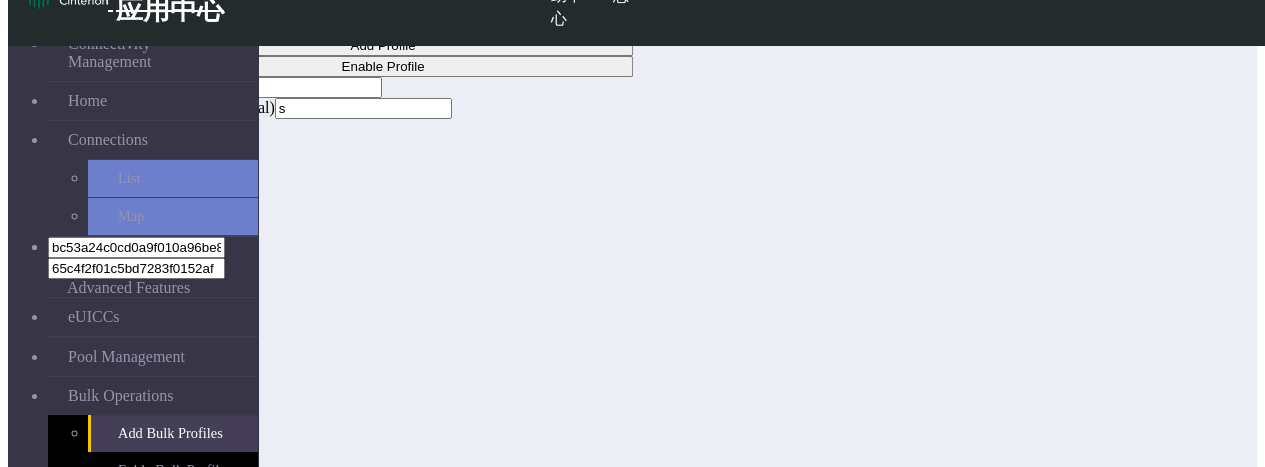 scroll, scrollTop: 65, scrollLeft: 0, axis: vertical 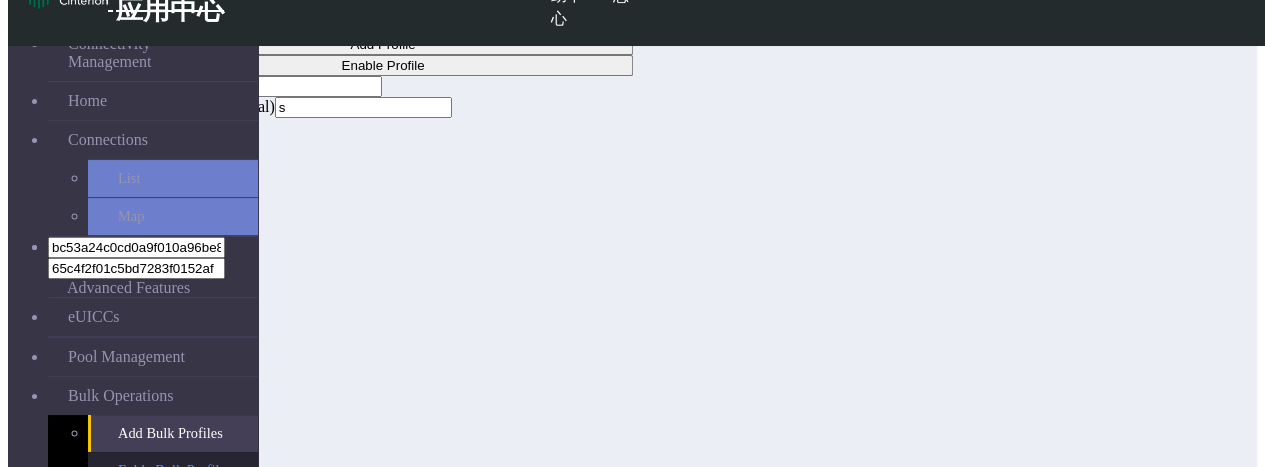 click on "Enble Bulk Profiles" at bounding box center (173, 470) 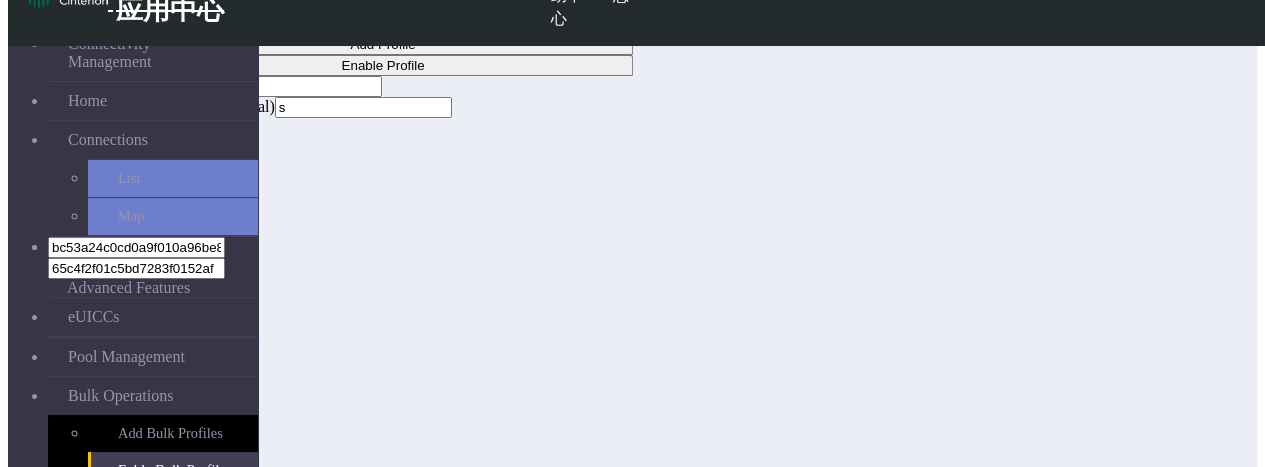 scroll, scrollTop: 162, scrollLeft: 0, axis: vertical 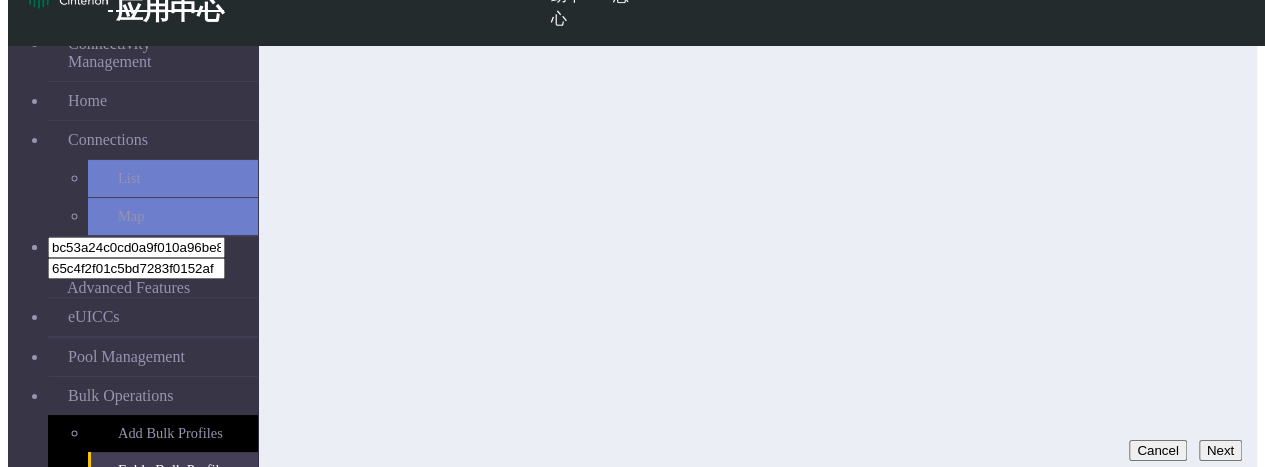click on "Next" at bounding box center (1220, 450) 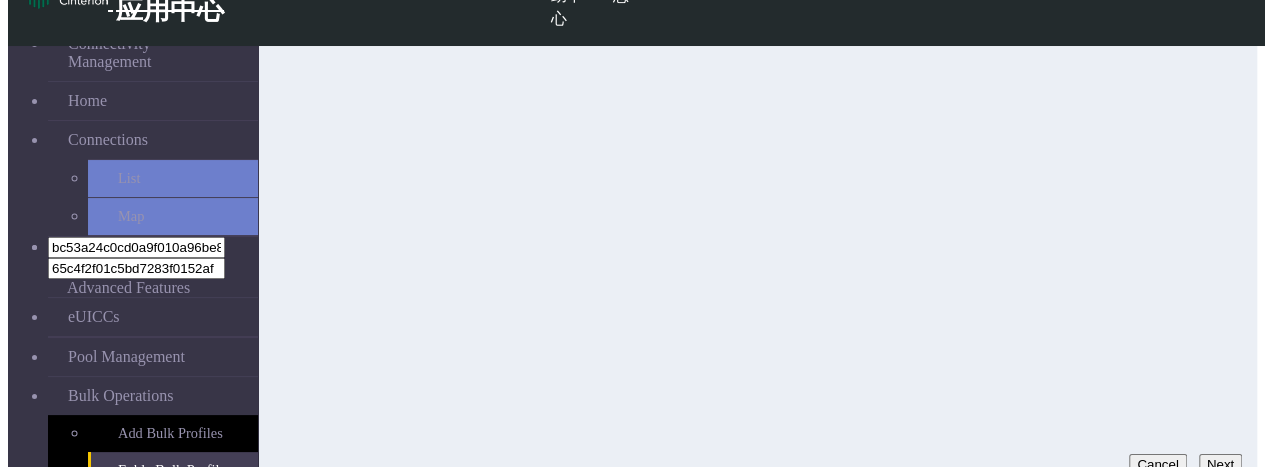 scroll, scrollTop: 150, scrollLeft: 0, axis: vertical 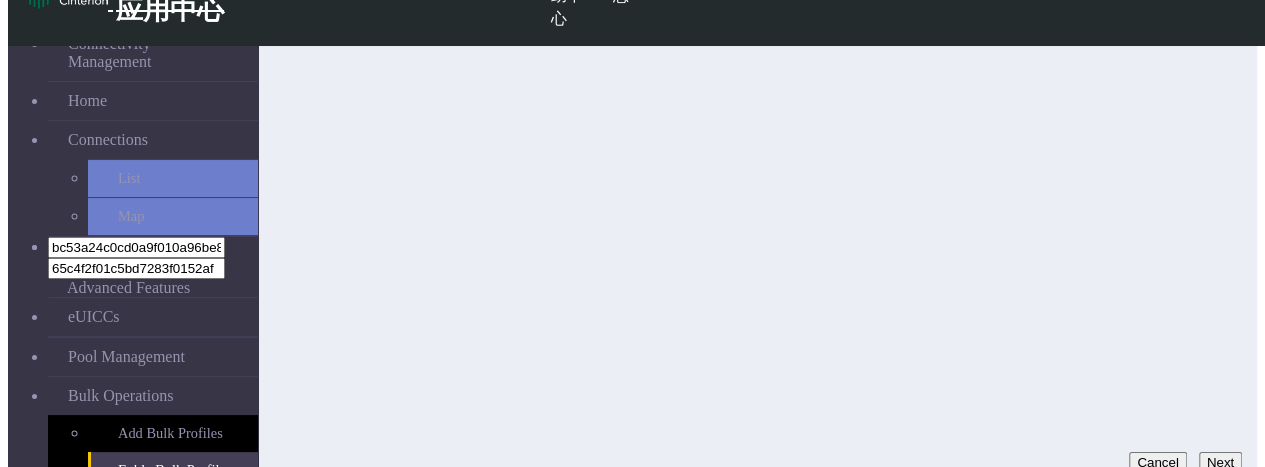 click on "Next" at bounding box center [1220, 462] 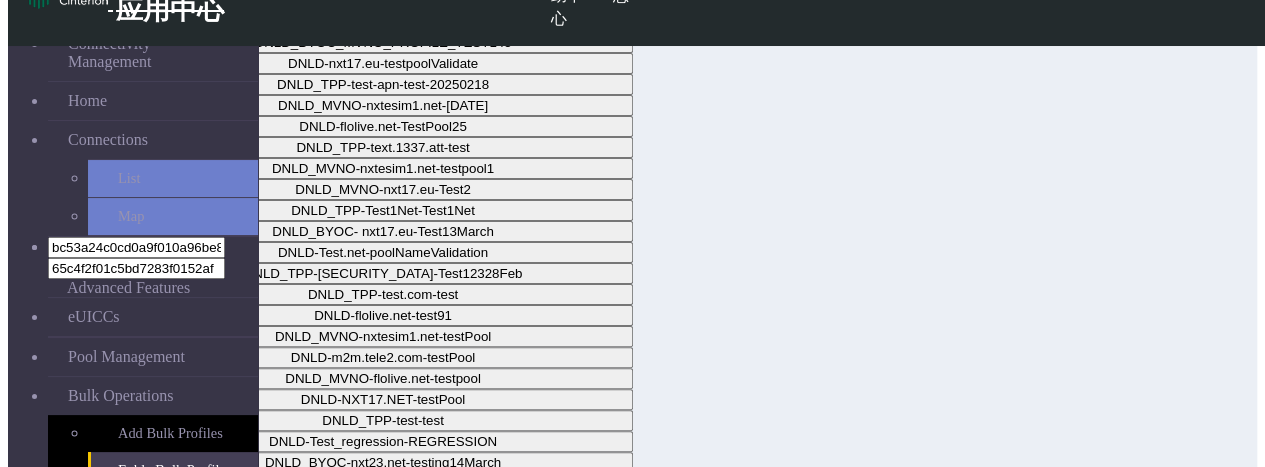 scroll, scrollTop: 162, scrollLeft: 0, axis: vertical 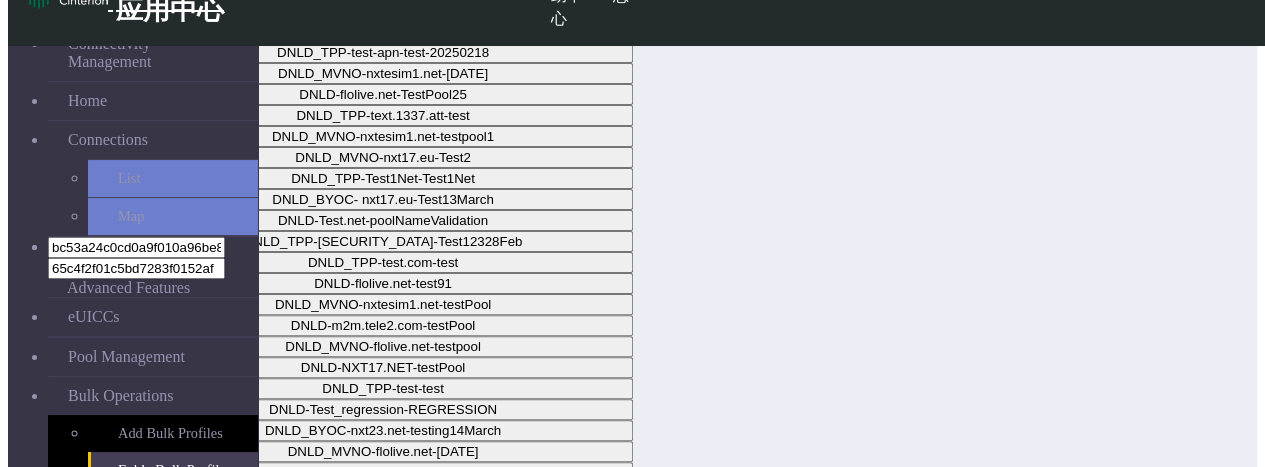 click on "Next" at bounding box center (1220, 1129) 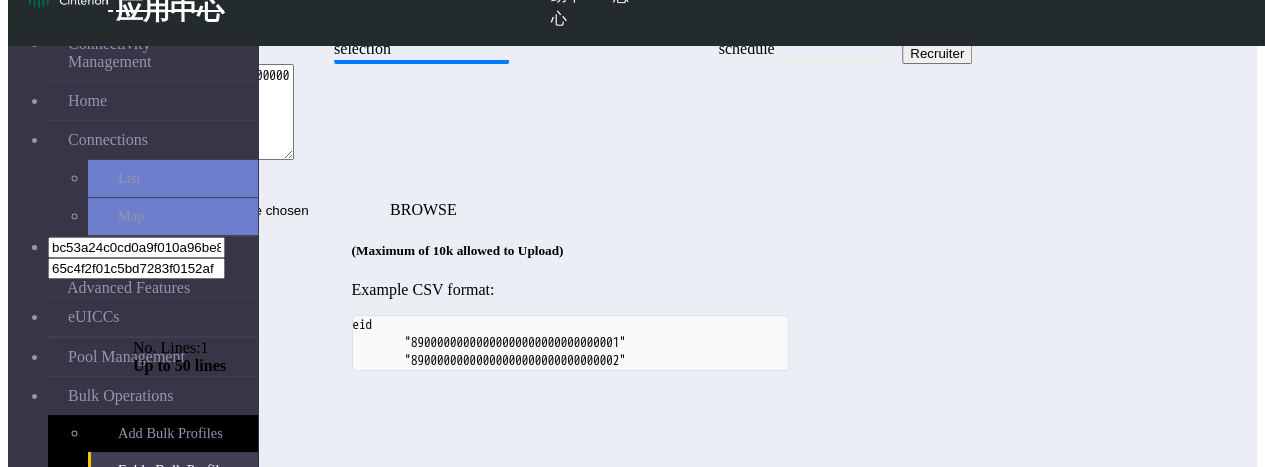 scroll, scrollTop: 162, scrollLeft: 0, axis: vertical 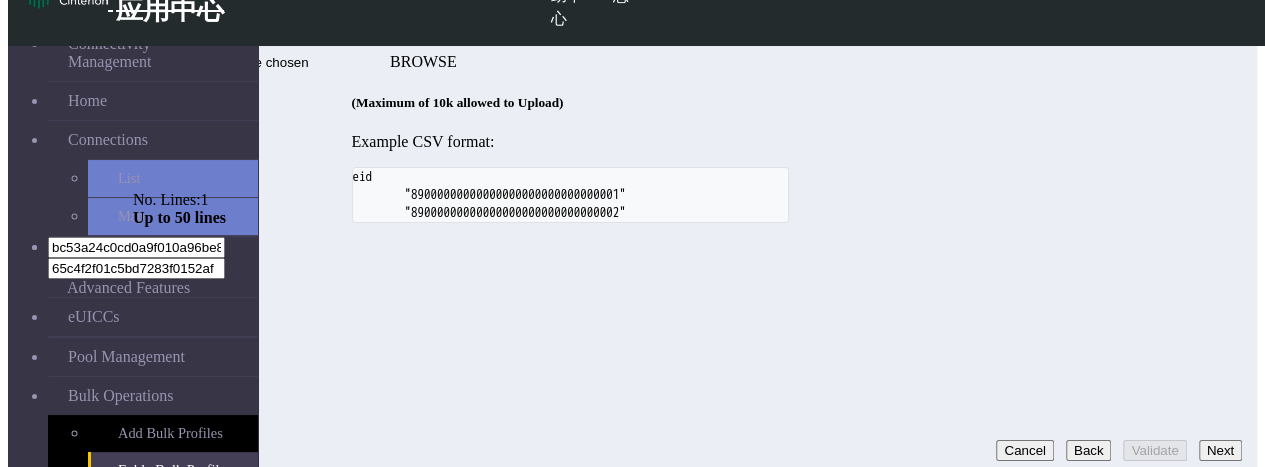 click on "Back" 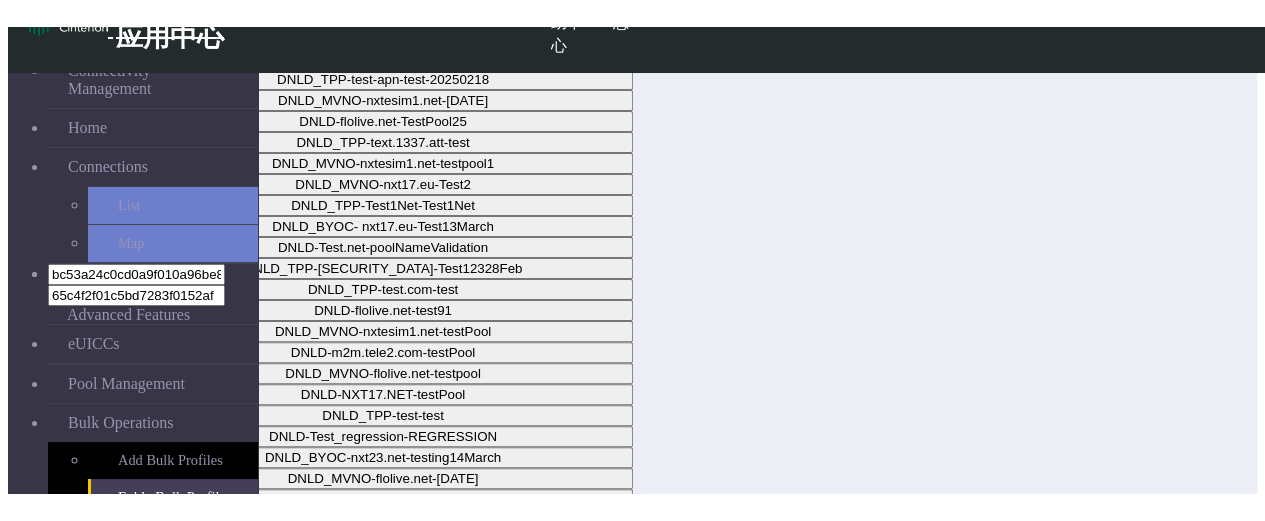 scroll, scrollTop: 108, scrollLeft: 0, axis: vertical 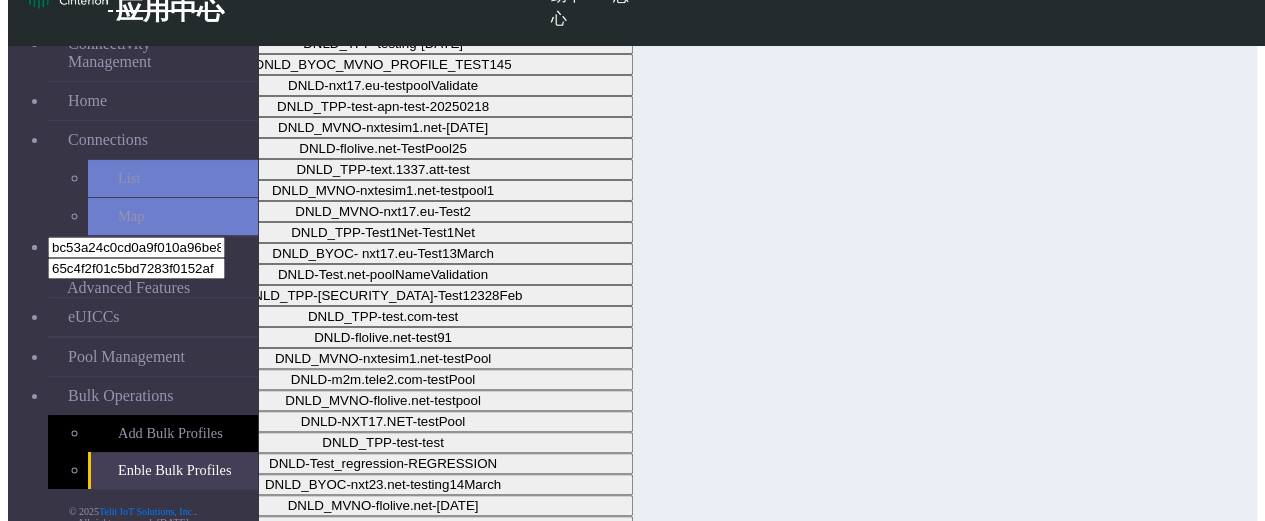 click on "Back" 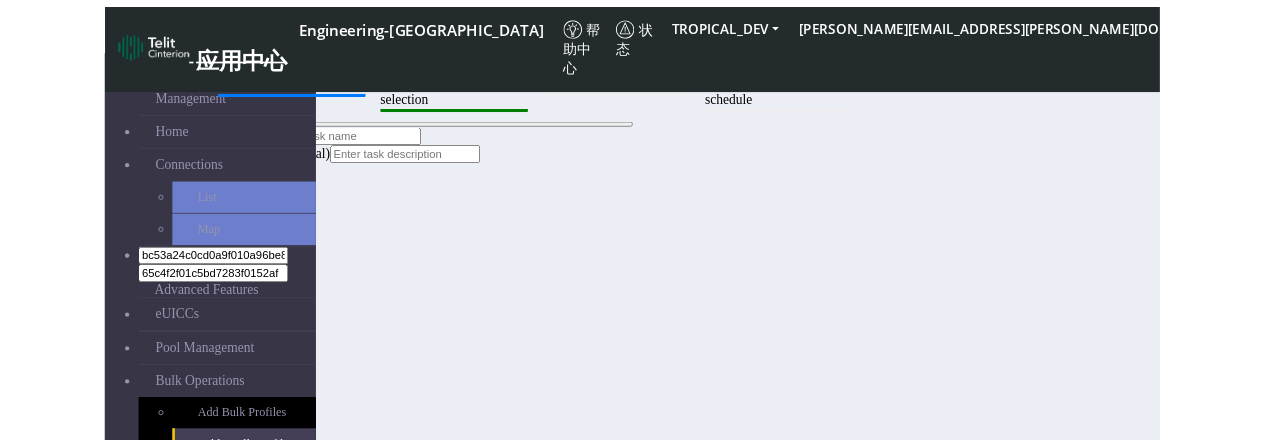 scroll, scrollTop: 108, scrollLeft: 0, axis: vertical 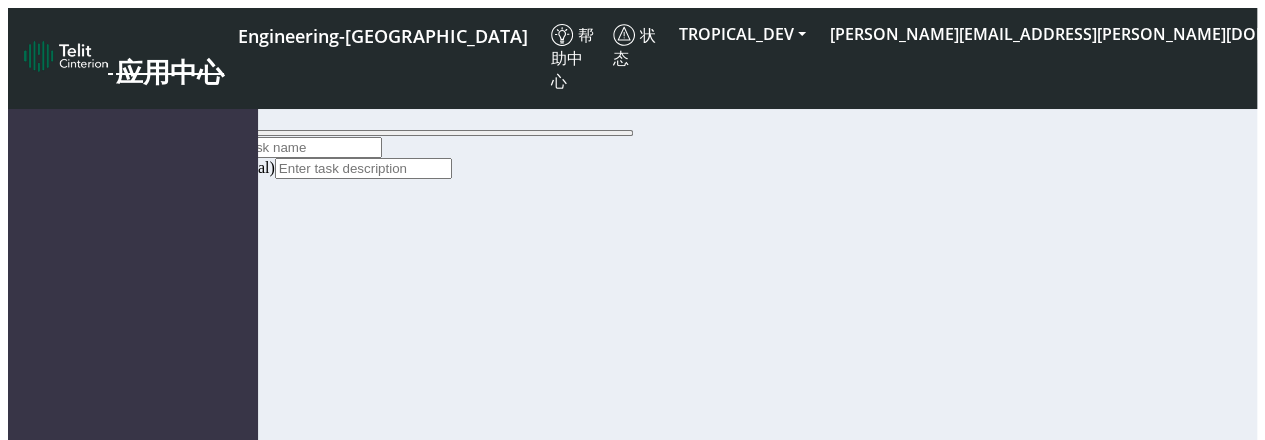 click at bounding box center [383, 133] 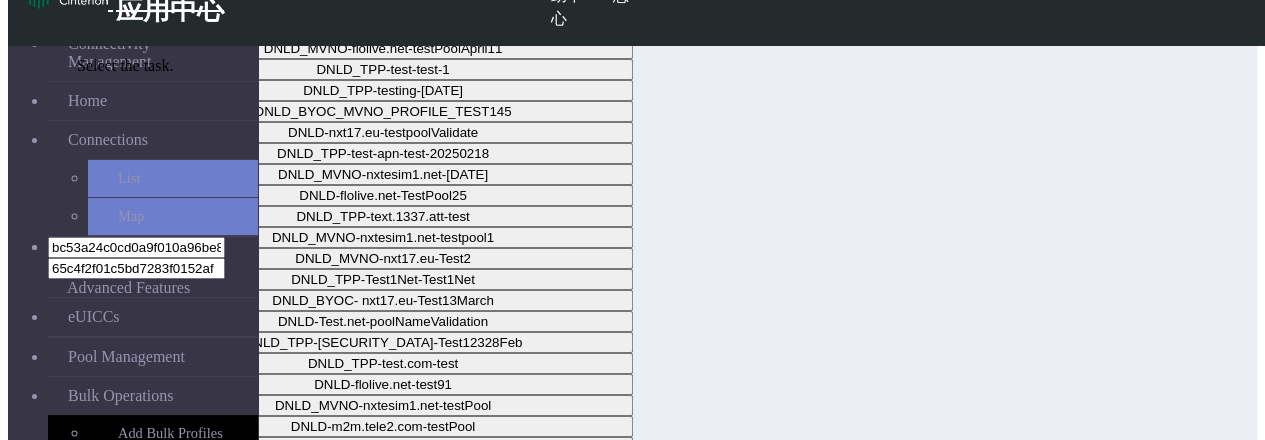 click on "Step 1:  Task selection" 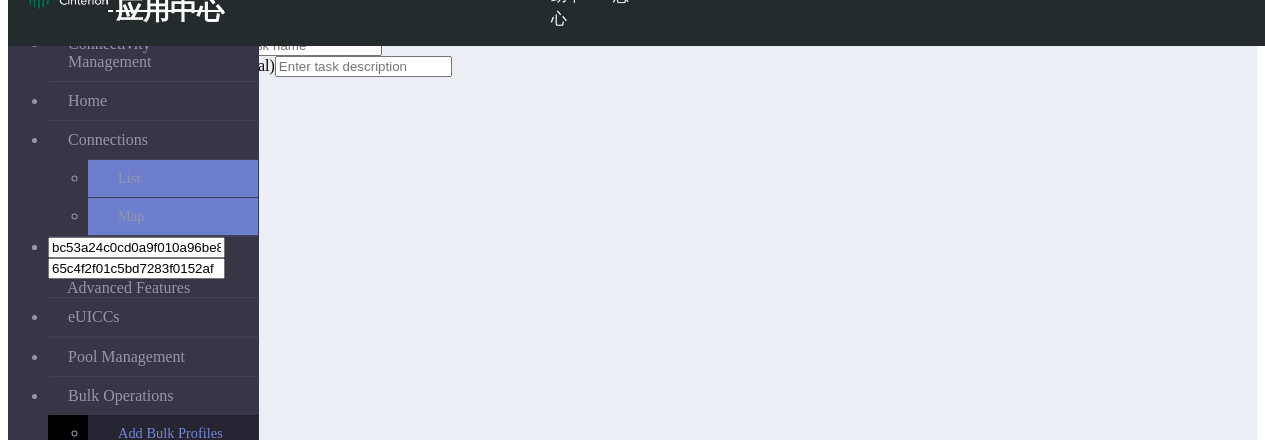 click on "Add Bulk Profiles" at bounding box center (173, 433) 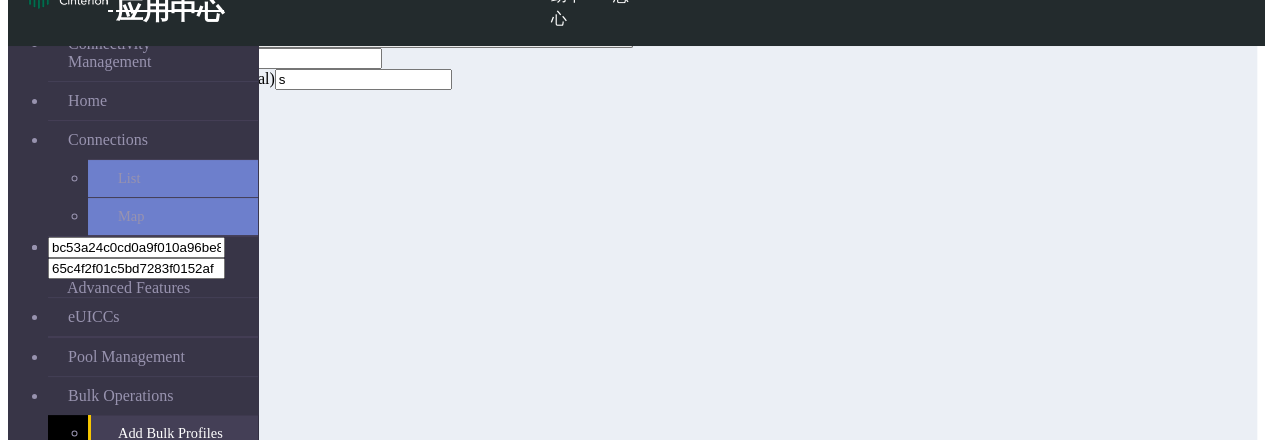 scroll, scrollTop: 95, scrollLeft: 0, axis: vertical 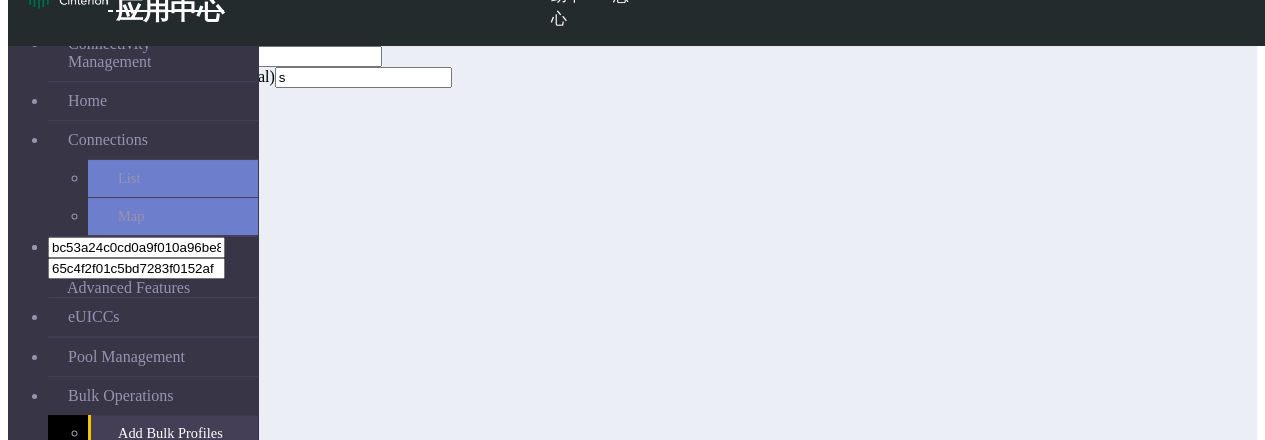 click on "Enble Bulk Profiles" at bounding box center [173, 470] 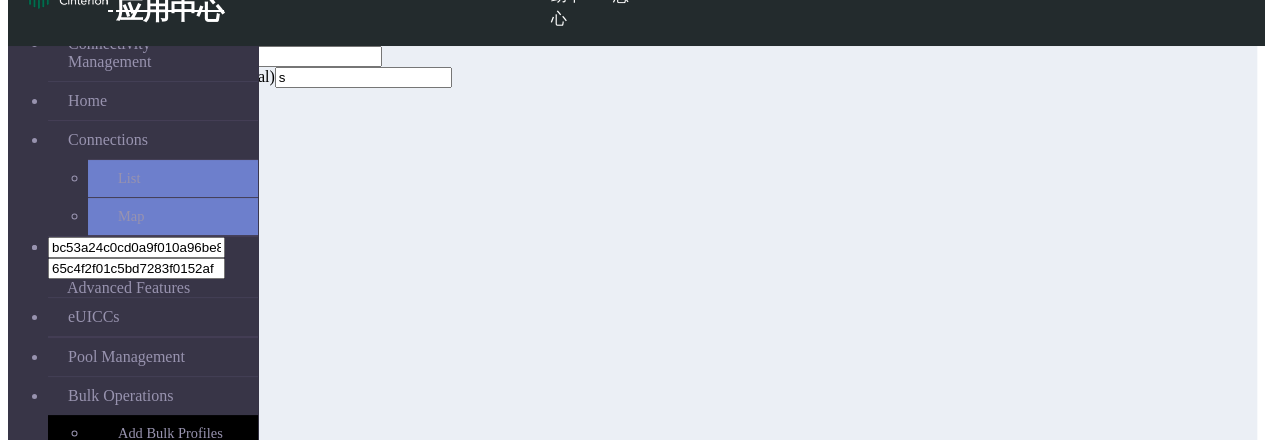 scroll, scrollTop: 190, scrollLeft: 0, axis: vertical 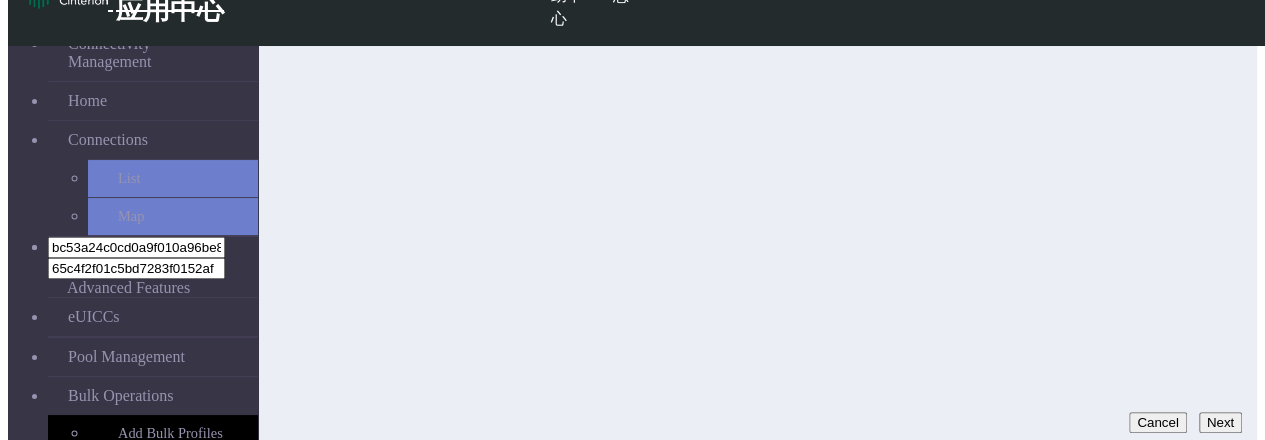 click on "Next" at bounding box center (1220, 422) 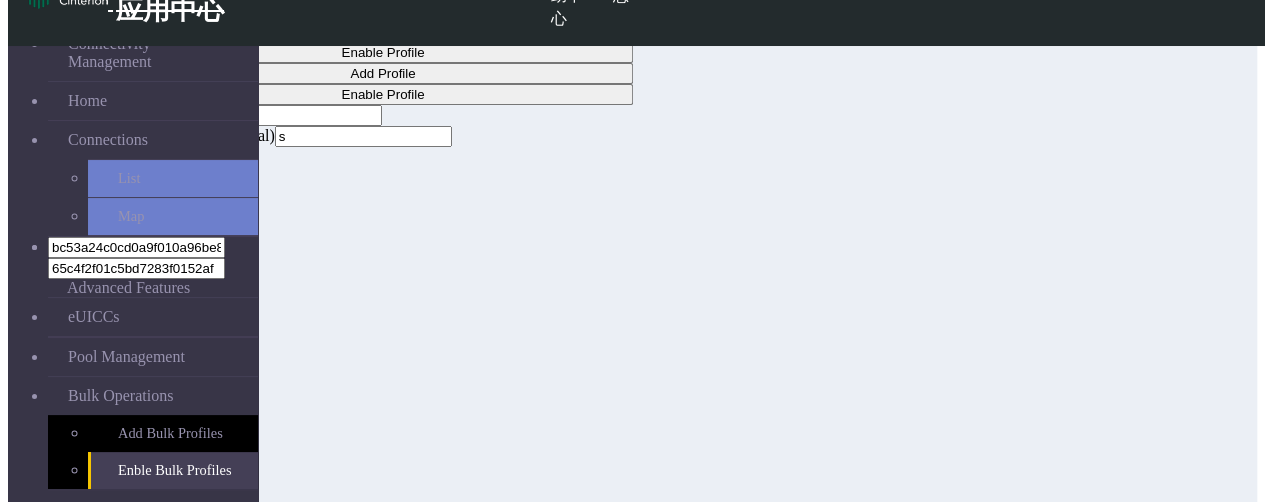 scroll, scrollTop: 128, scrollLeft: 0, axis: vertical 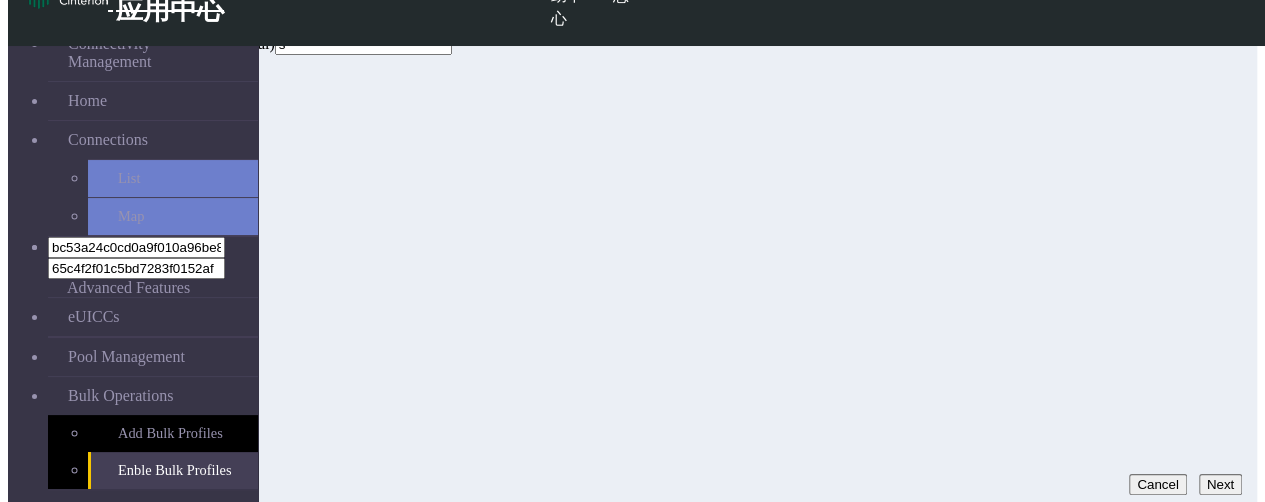 click on "Next" at bounding box center [1220, 484] 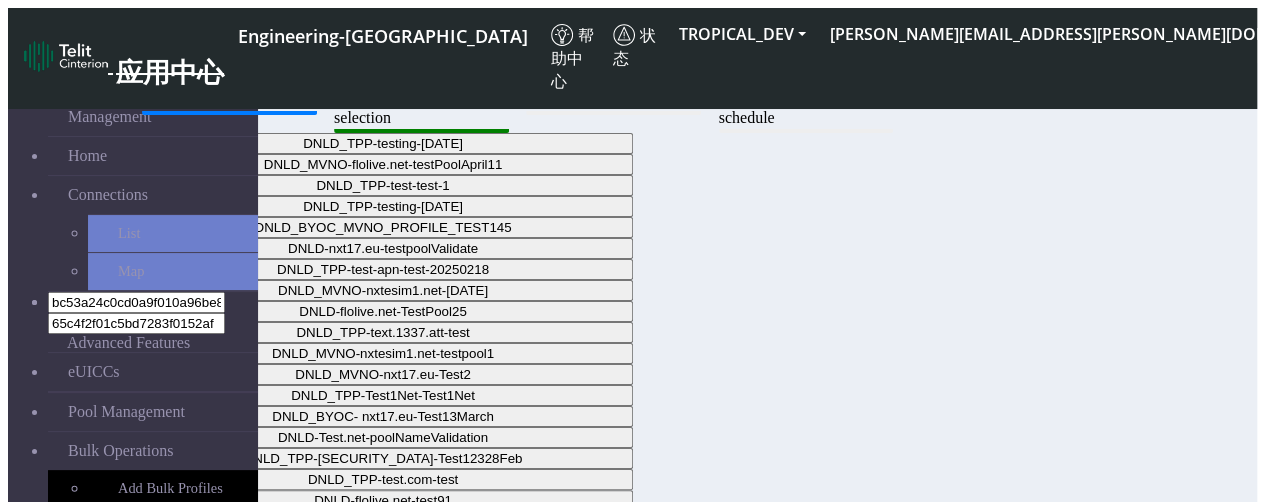 scroll, scrollTop: 128, scrollLeft: 0, axis: vertical 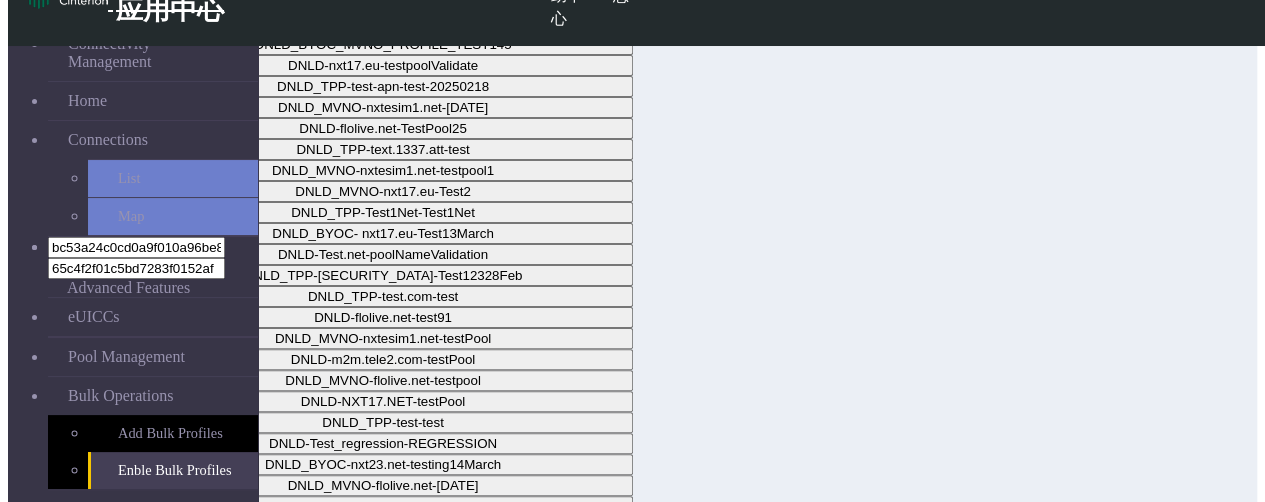 click on "Next" at bounding box center [1220, 1163] 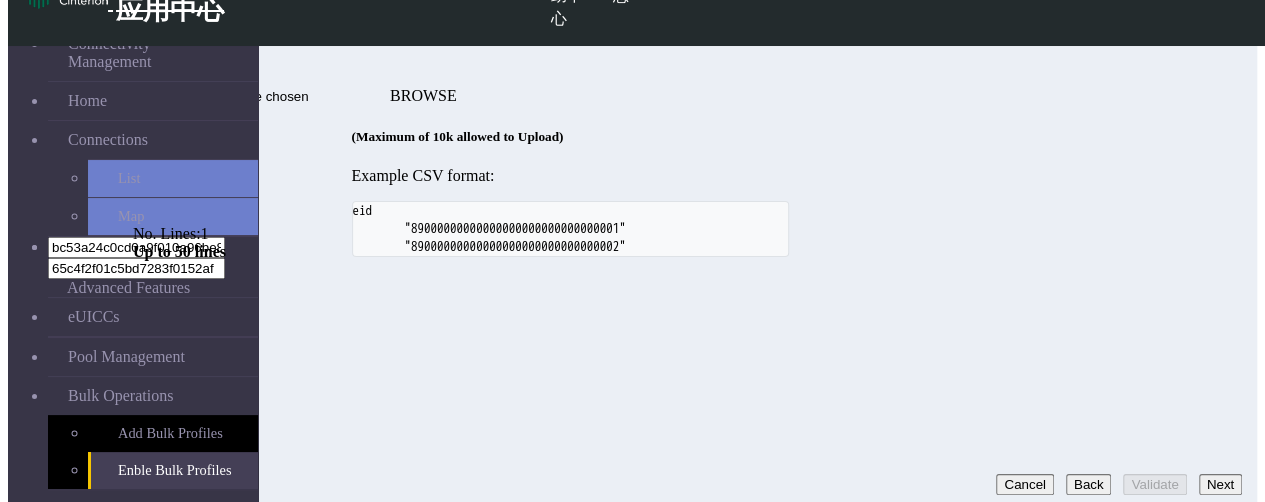 click on "Back" 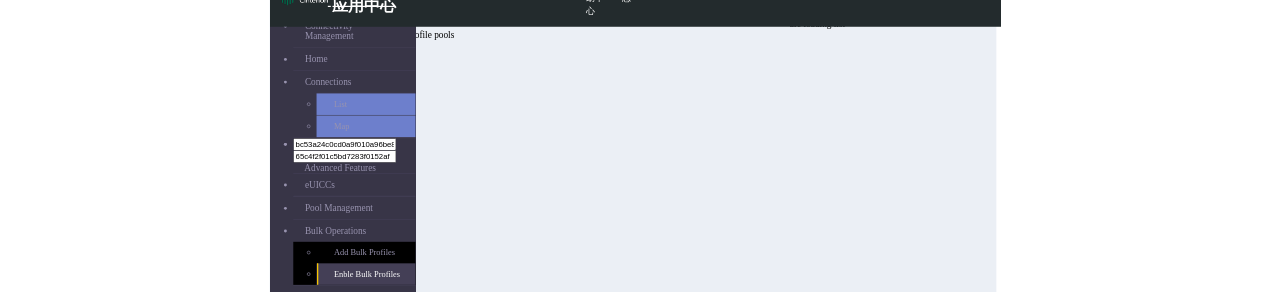 scroll, scrollTop: 0, scrollLeft: 0, axis: both 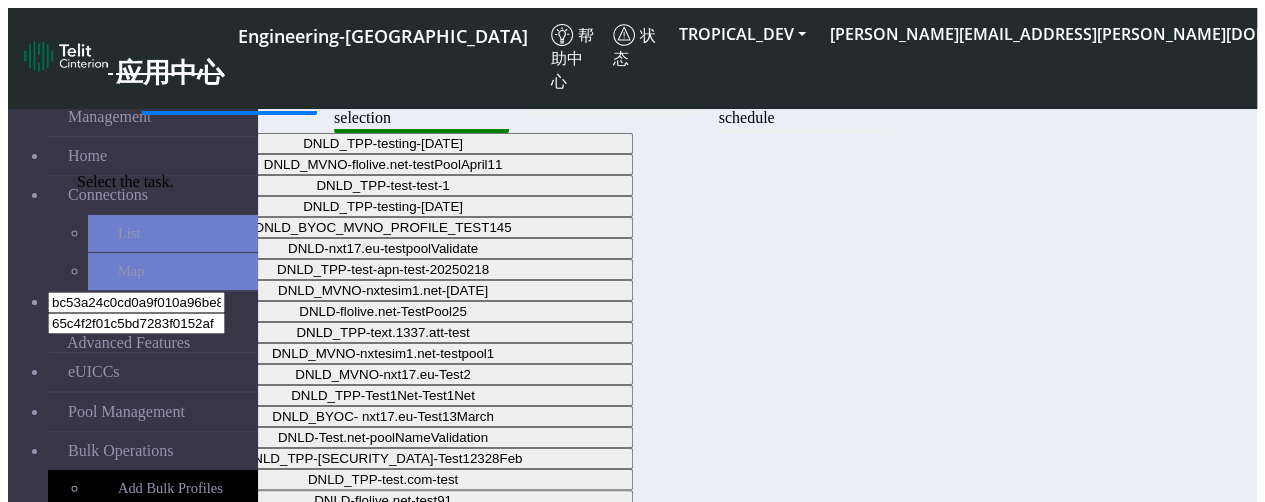 click on "Step 1:  Task selection" 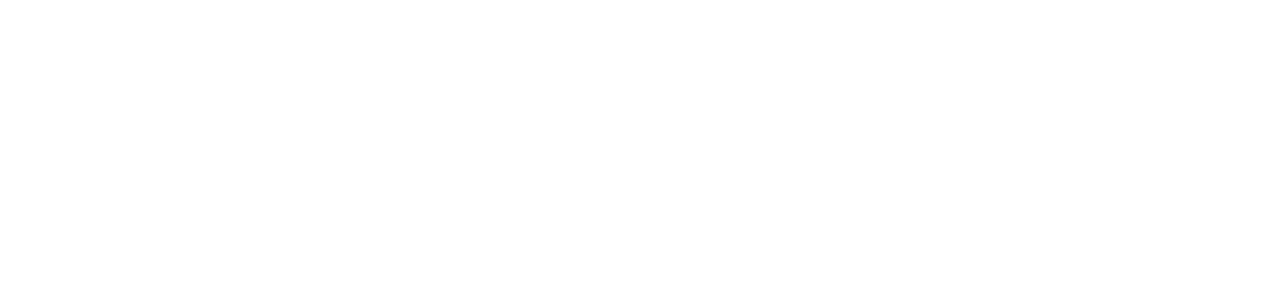 scroll, scrollTop: 0, scrollLeft: 0, axis: both 